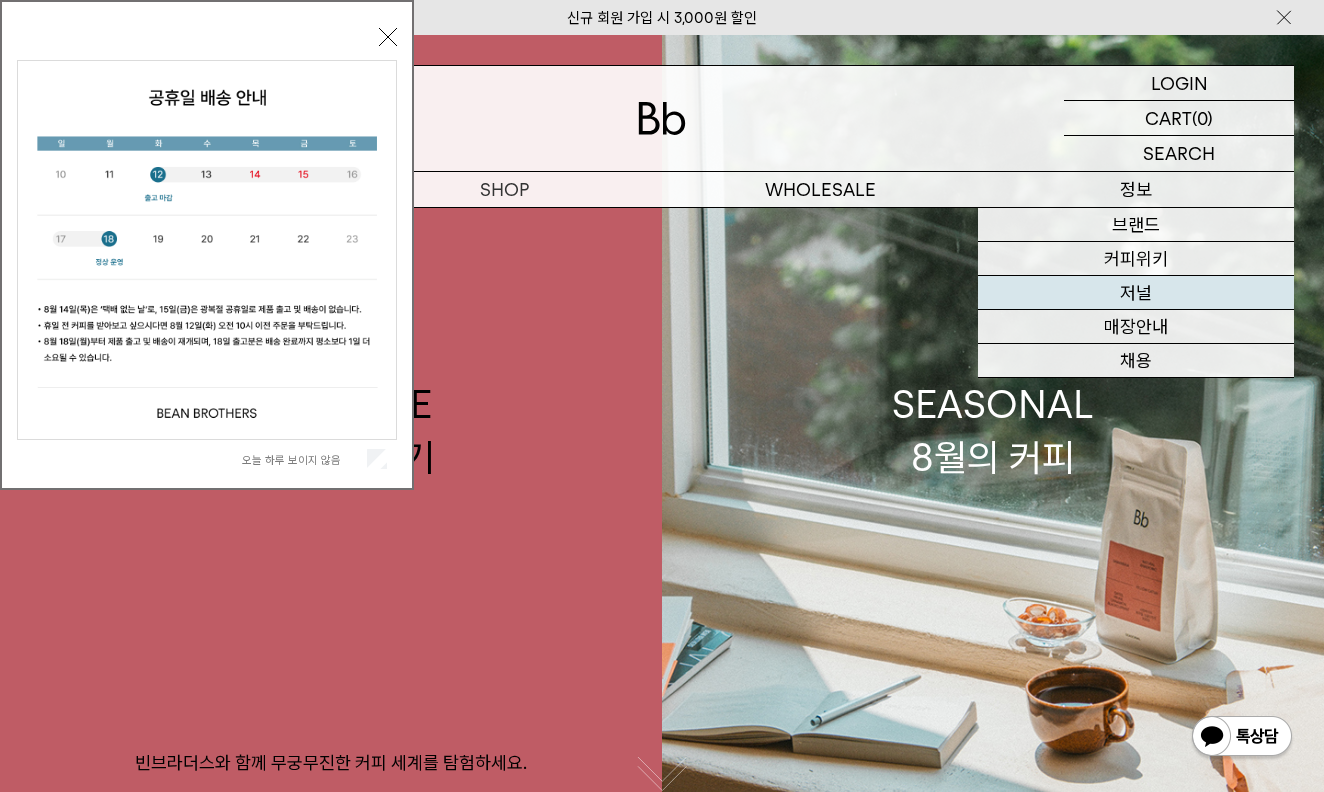scroll, scrollTop: 0, scrollLeft: 0, axis: both 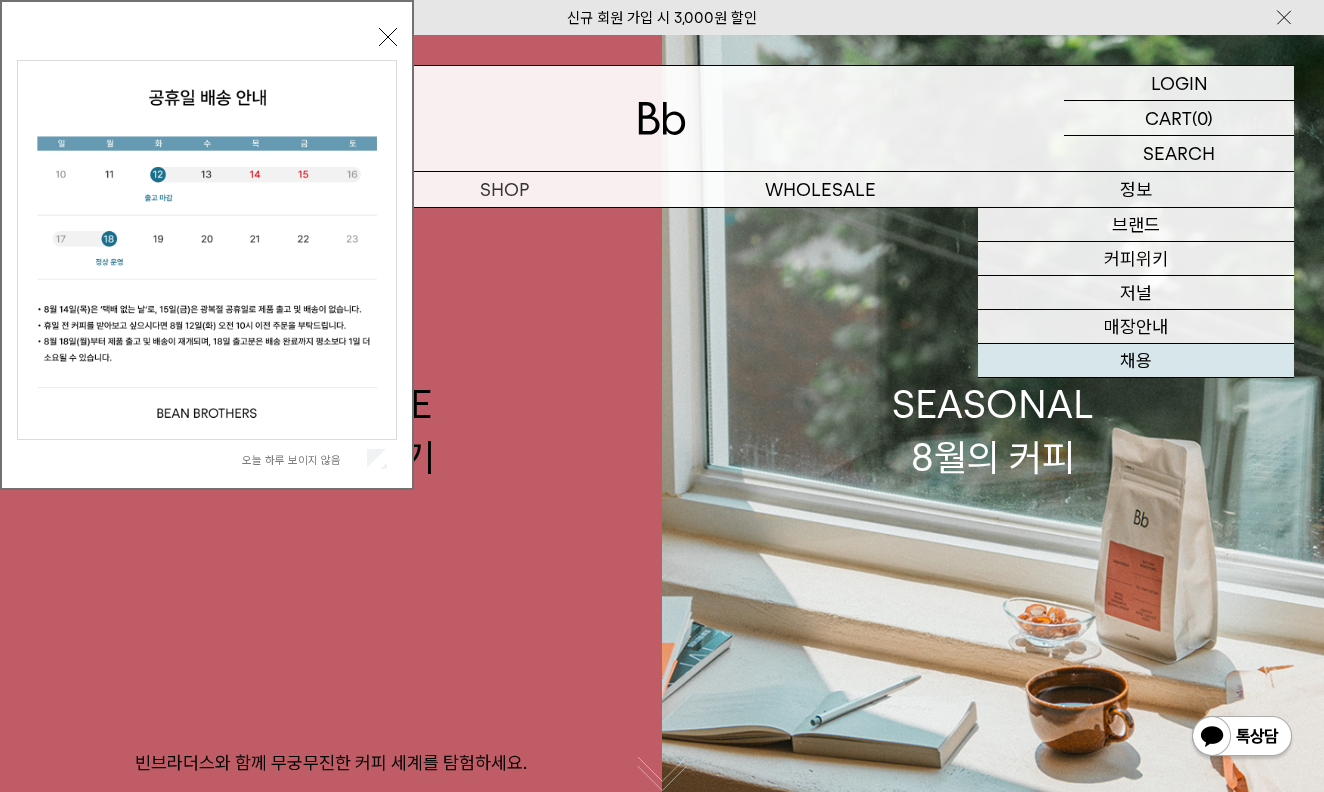 click on "채용" at bounding box center [1136, 361] 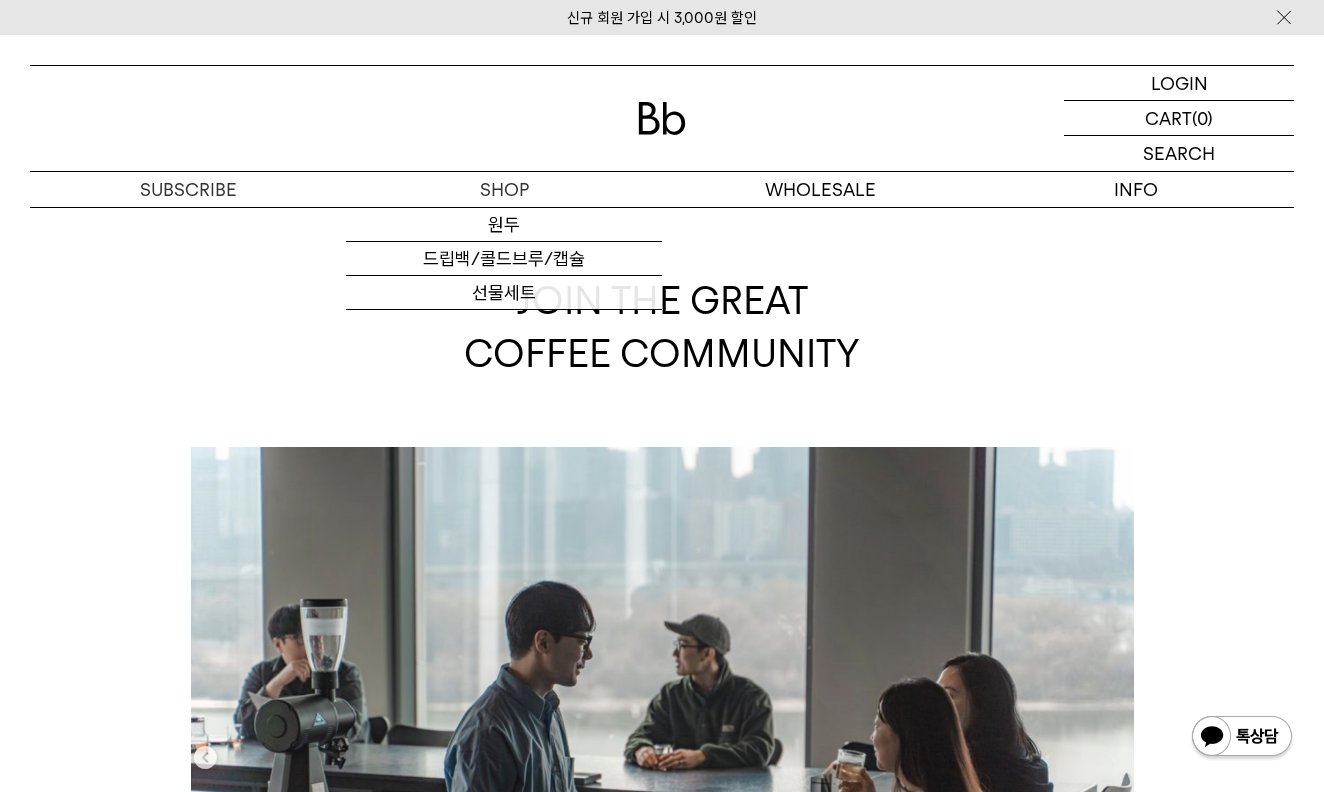 scroll, scrollTop: 0, scrollLeft: 0, axis: both 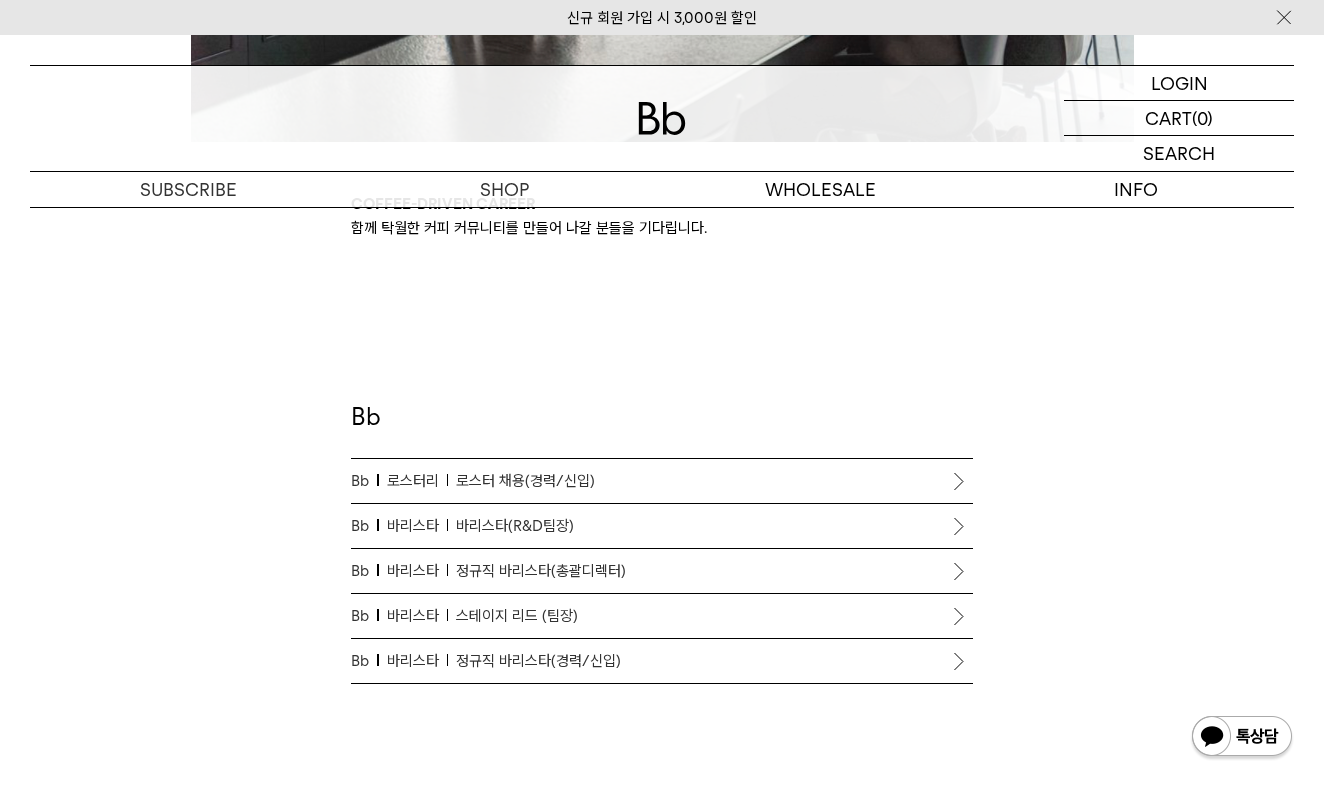 click on "Bb 바리스타 스테이지 리드 (팀장)" at bounding box center (662, 616) 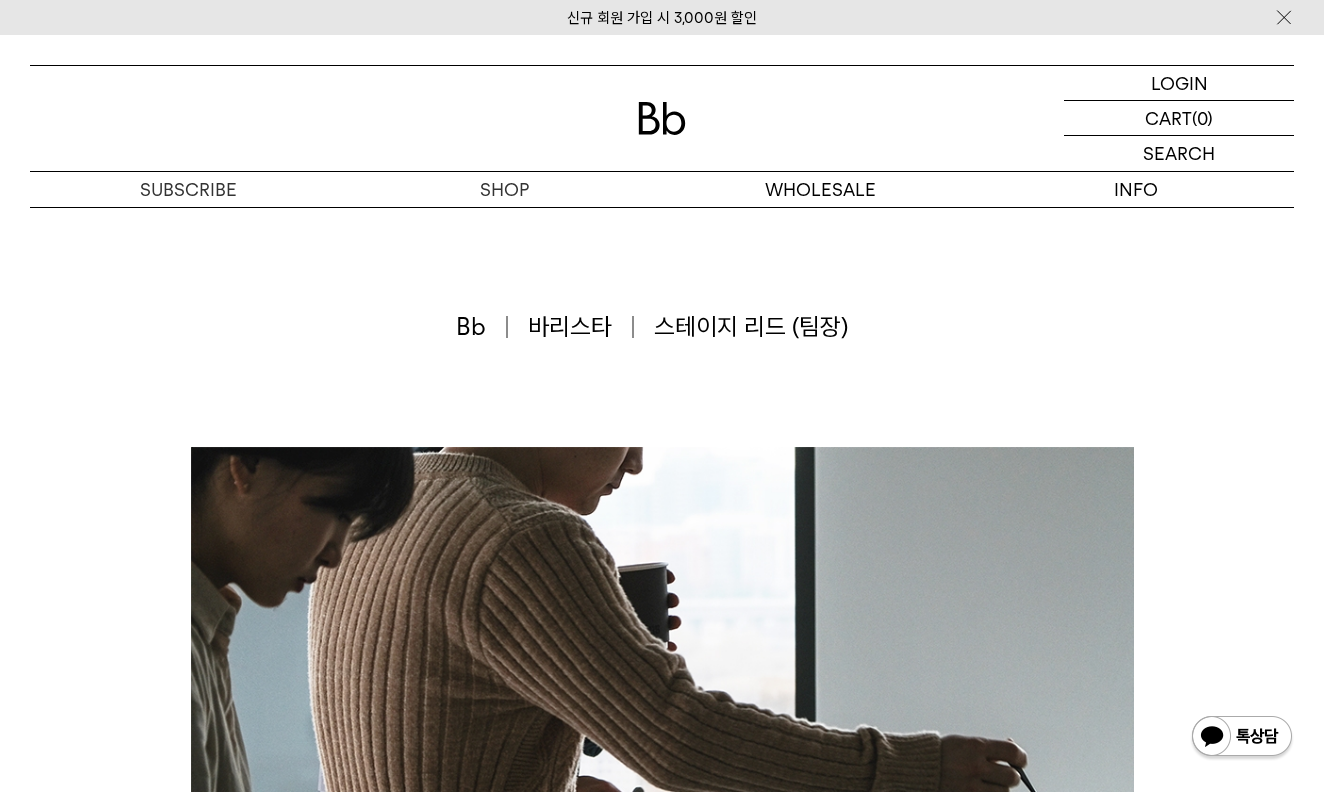 scroll, scrollTop: 0, scrollLeft: 0, axis: both 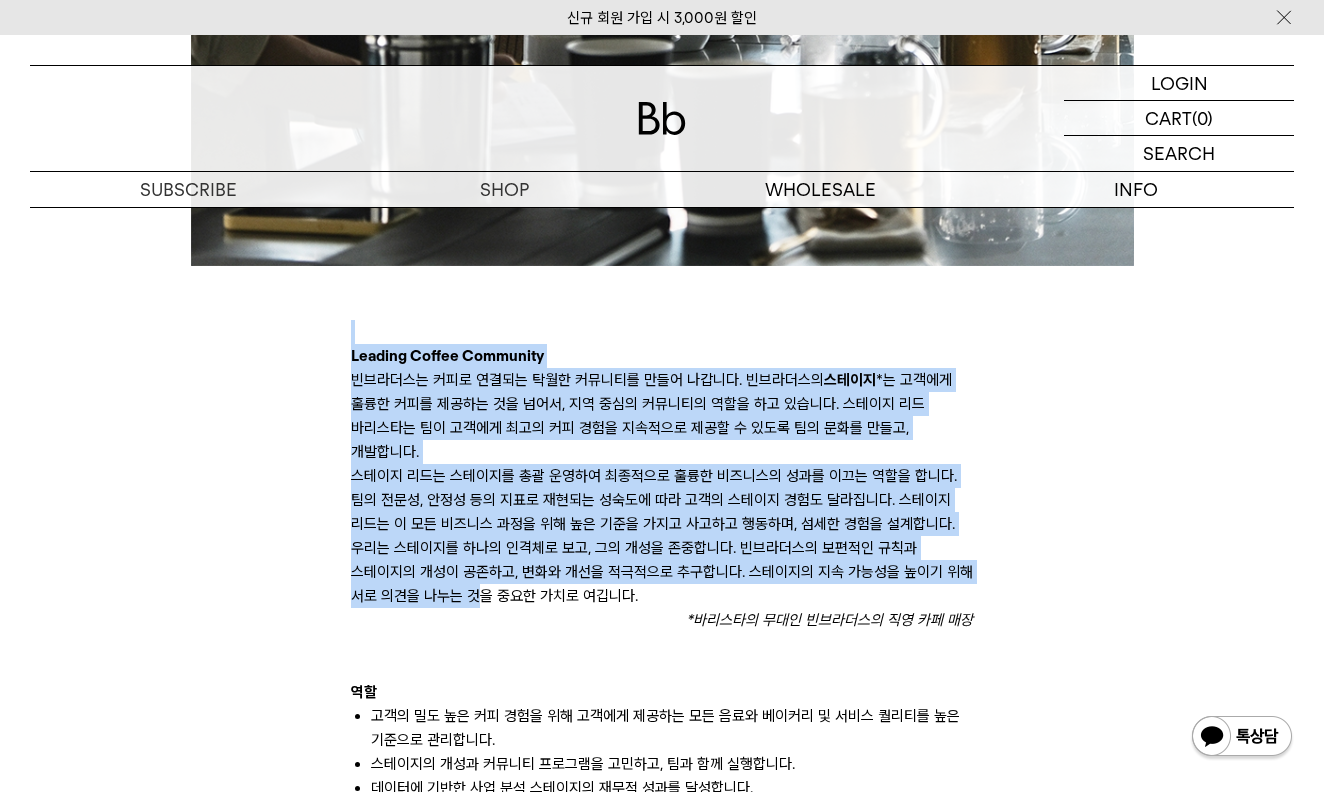 drag, startPoint x: 331, startPoint y: 324, endPoint x: 481, endPoint y: 593, distance: 307.99512 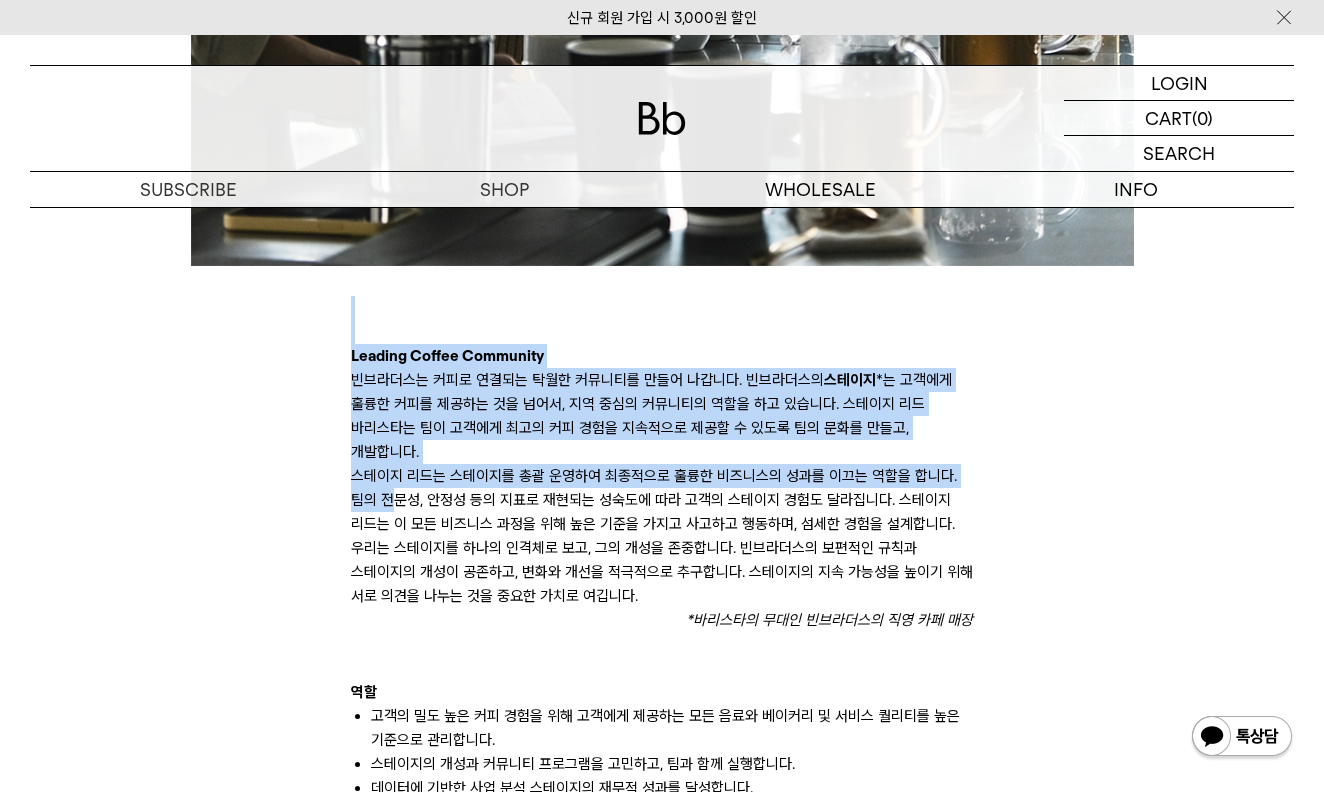 drag, startPoint x: 343, startPoint y: 299, endPoint x: 392, endPoint y: 496, distance: 203.00246 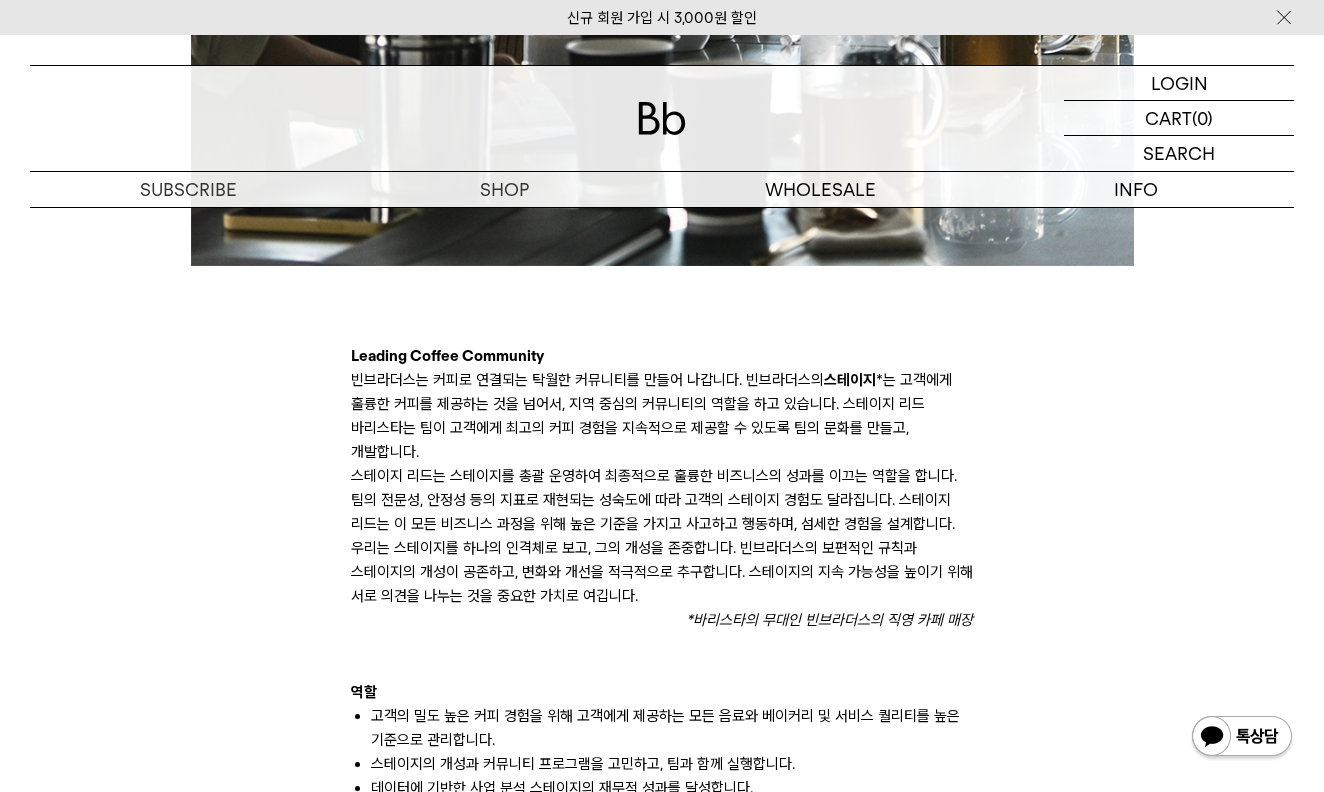 click on "Leading Coffee Community 빈브라더스는 커피로 연결되는 탁월한 커뮤니티를 만들어 나갑니다. 빈브라더스의  스테이지 *는 고객에게 훌륭한 커피를 제공하는 것을 넘어서, 지역 중심의 커뮤니티의 역할을 하고 있습니다. 스테이지 리드 바리스타는 팀이 고객에게 최고의 커피 경험을 지속적으로 제공할 수 있도록 팀의 문화를 만들고, 개발합니다. 스테이지 리드는 스테이지를 총괄 운영하여 최종적으로 훌륭한 비즈니스의 성과를 이끄는 역할을 합니다. 팀의 전문성, 안정성 등의 지표로 재현되는 성숙도에 따라 고객의 스테이지 경험도 달라집니다. 스테이지 리드는 이 모든 비즈니스 과정을 위해 높은 기준을 가지고 사고하고 행동하며, 섬세한 경험을 설계합니다. *바리스타의 무대인 빈브라더스의 직영 카페 매장 역할
역량" at bounding box center (662, 1338) 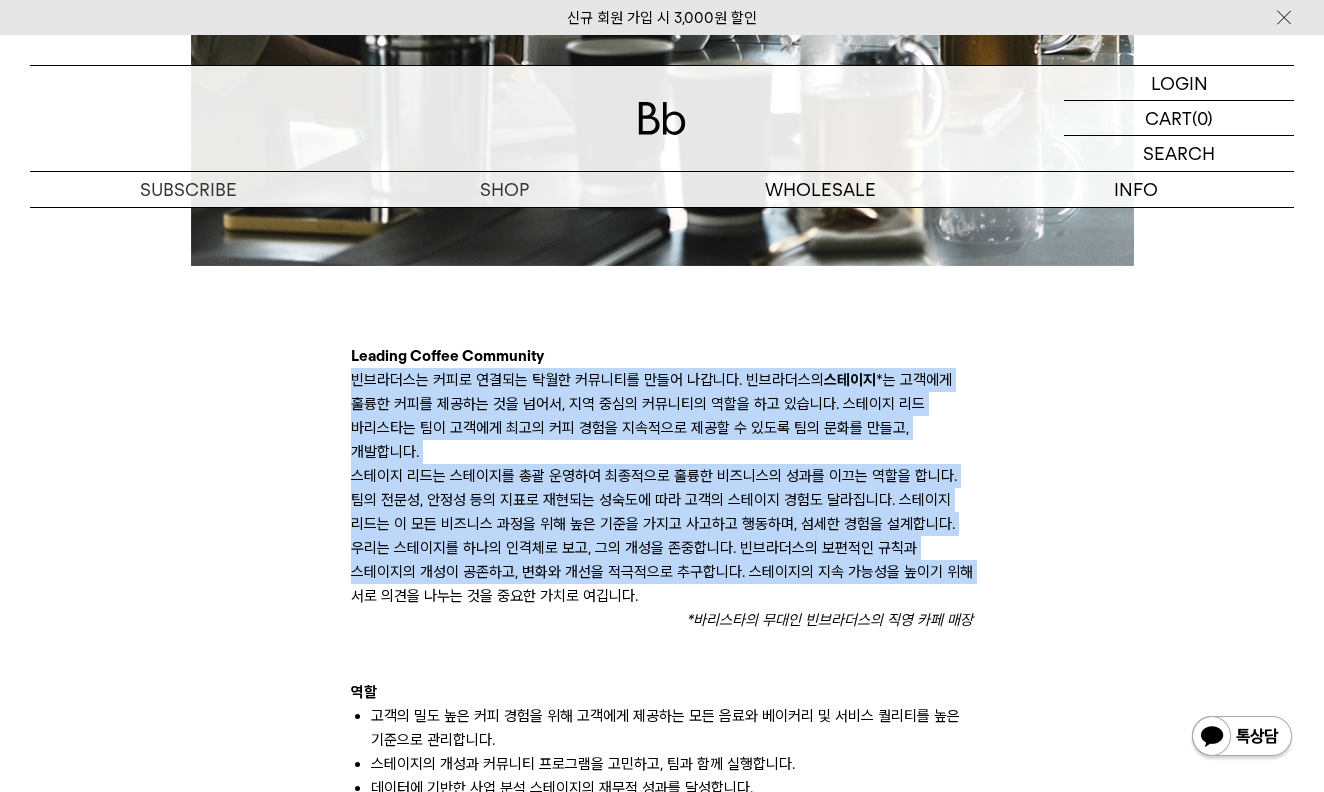 drag, startPoint x: 341, startPoint y: 367, endPoint x: 336, endPoint y: 585, distance: 218.05733 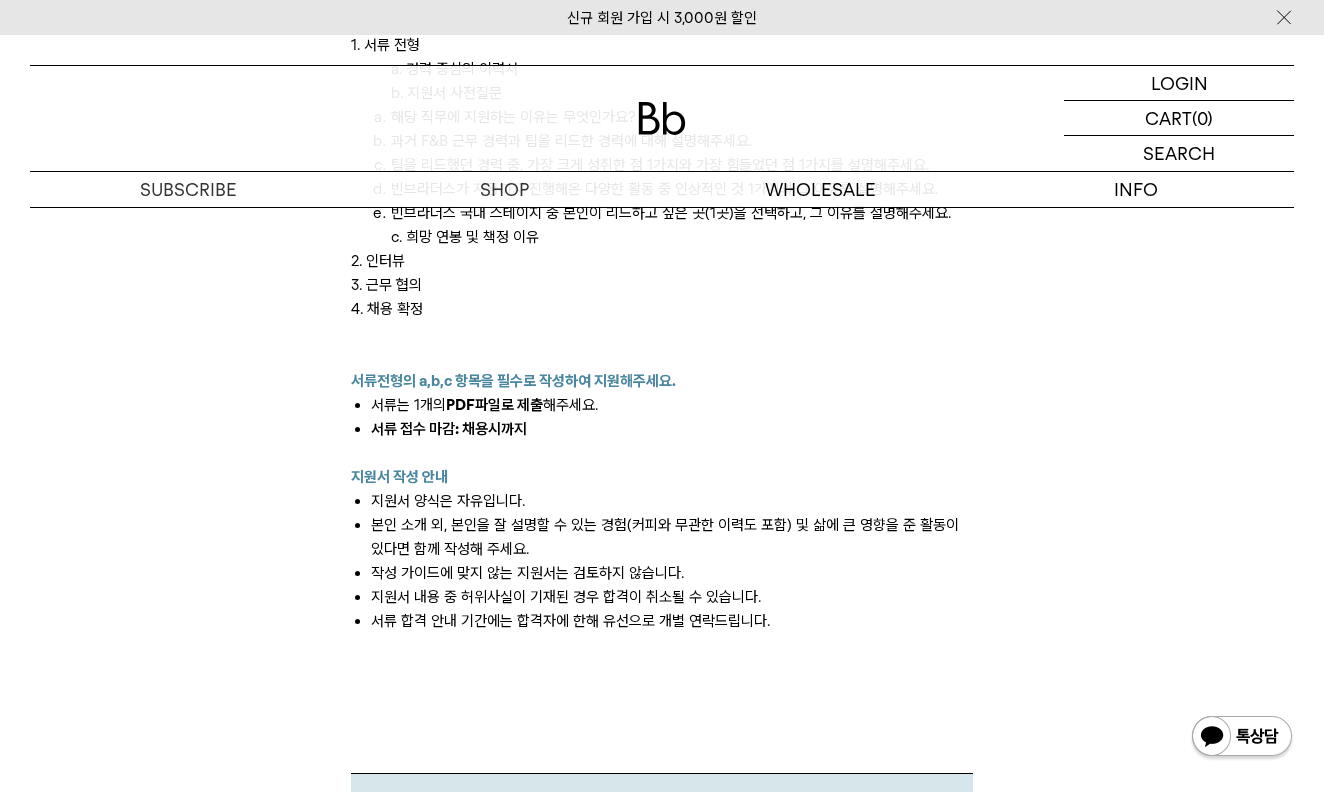drag, startPoint x: 335, startPoint y: 357, endPoint x: 715, endPoint y: 498, distance: 405.31592 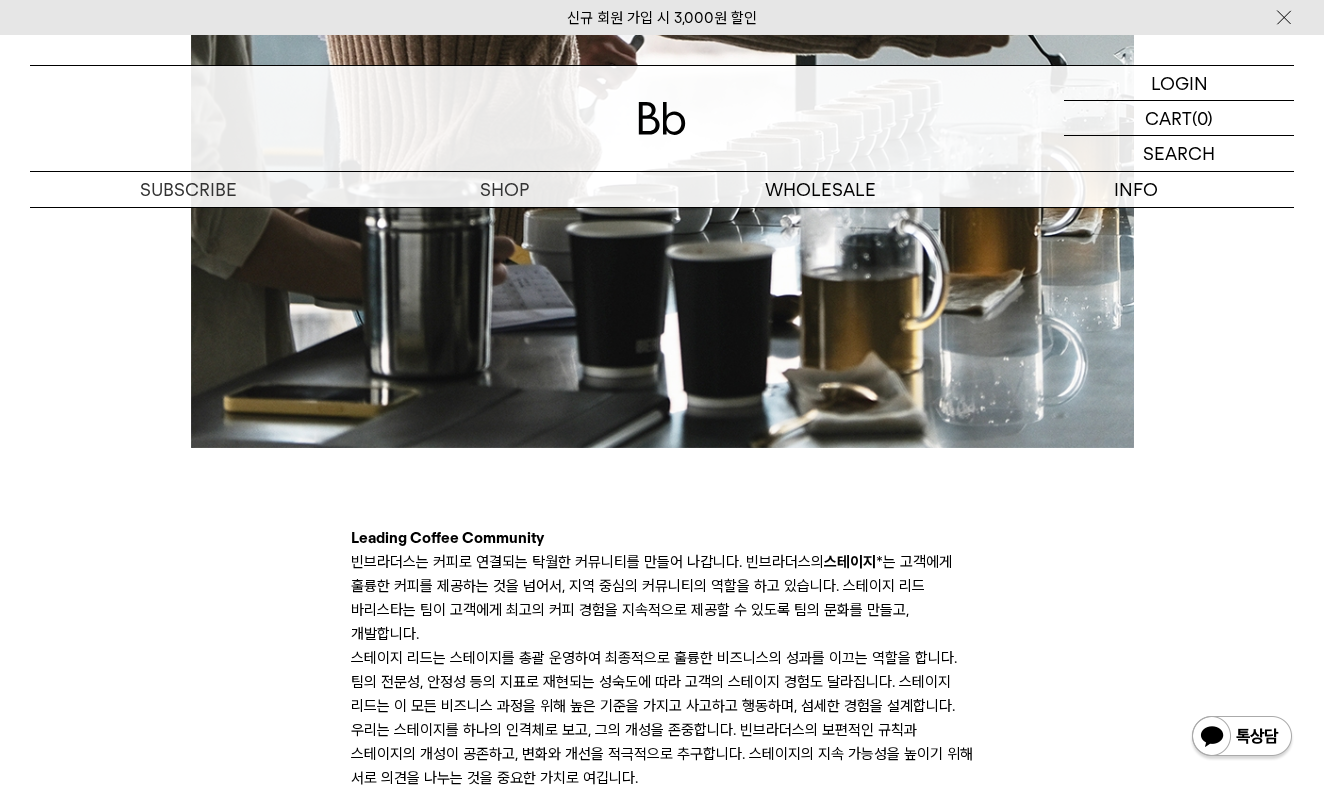 click at bounding box center [662, 490] 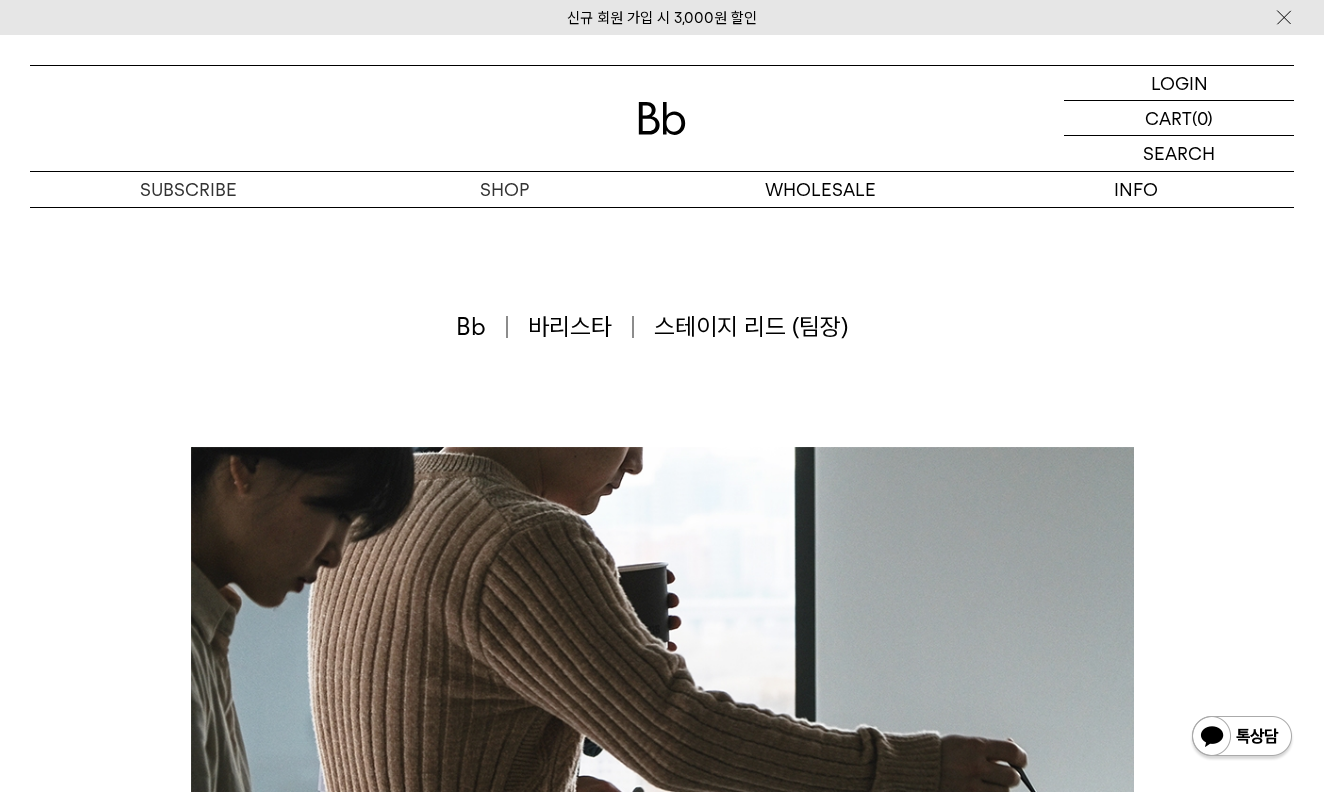 scroll, scrollTop: 0, scrollLeft: 0, axis: both 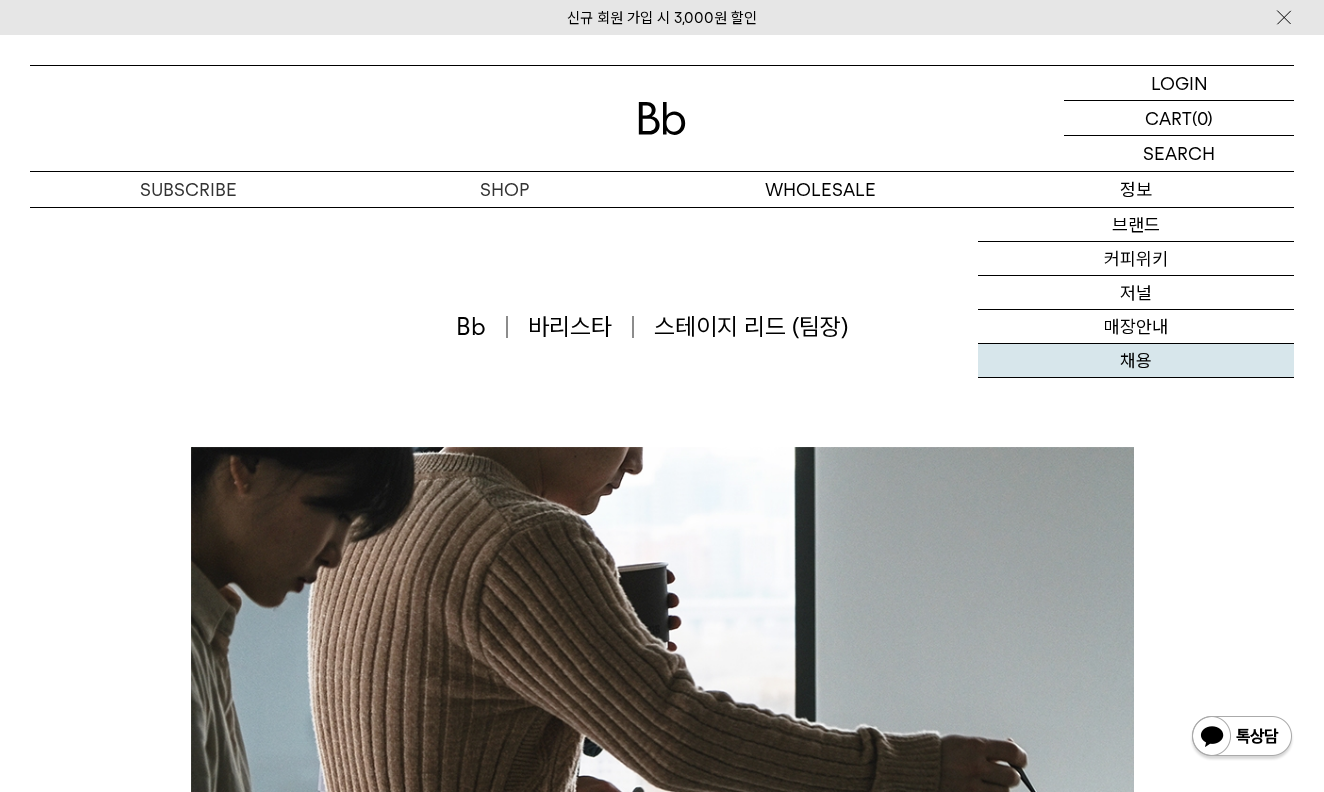 click on "채용" at bounding box center (1136, 361) 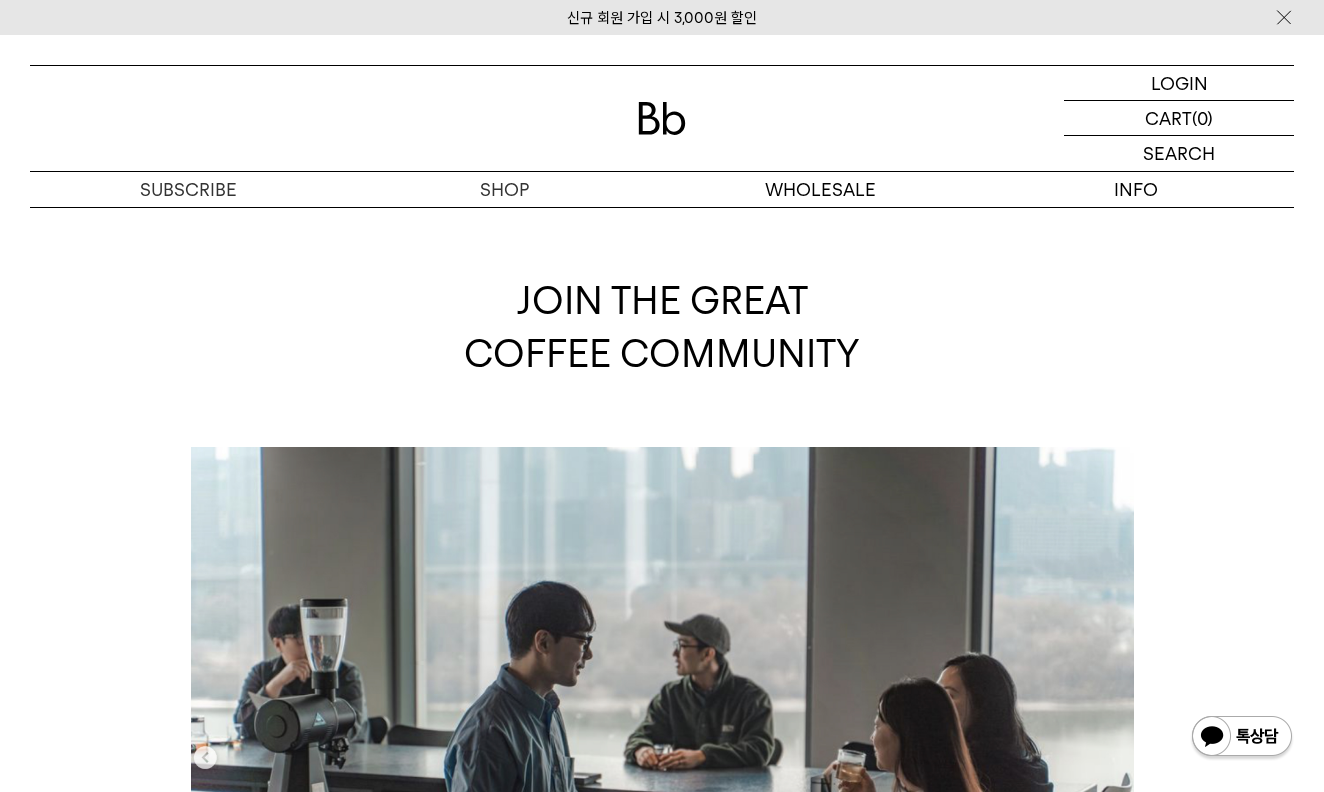 scroll, scrollTop: 0, scrollLeft: 0, axis: both 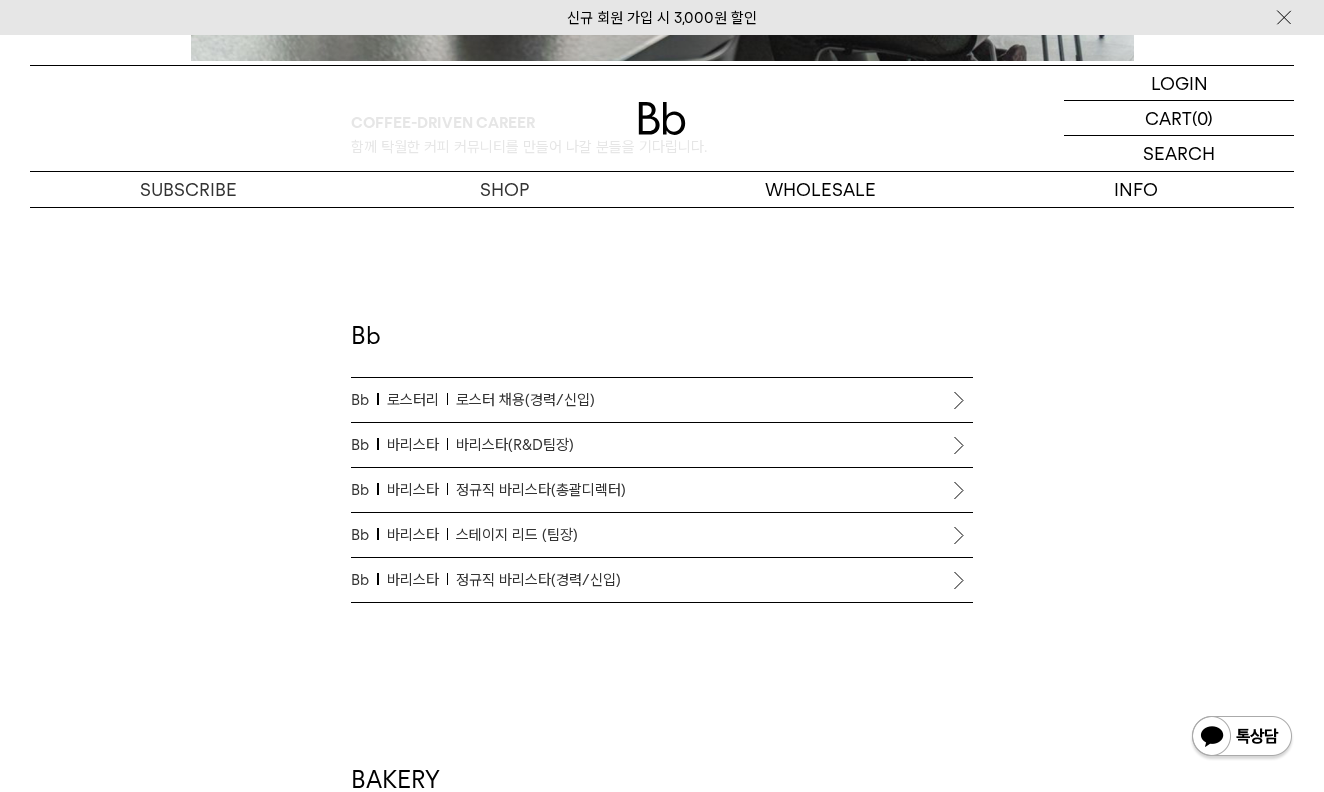 click on "스테이지 리드 (팀장)" at bounding box center [517, 535] 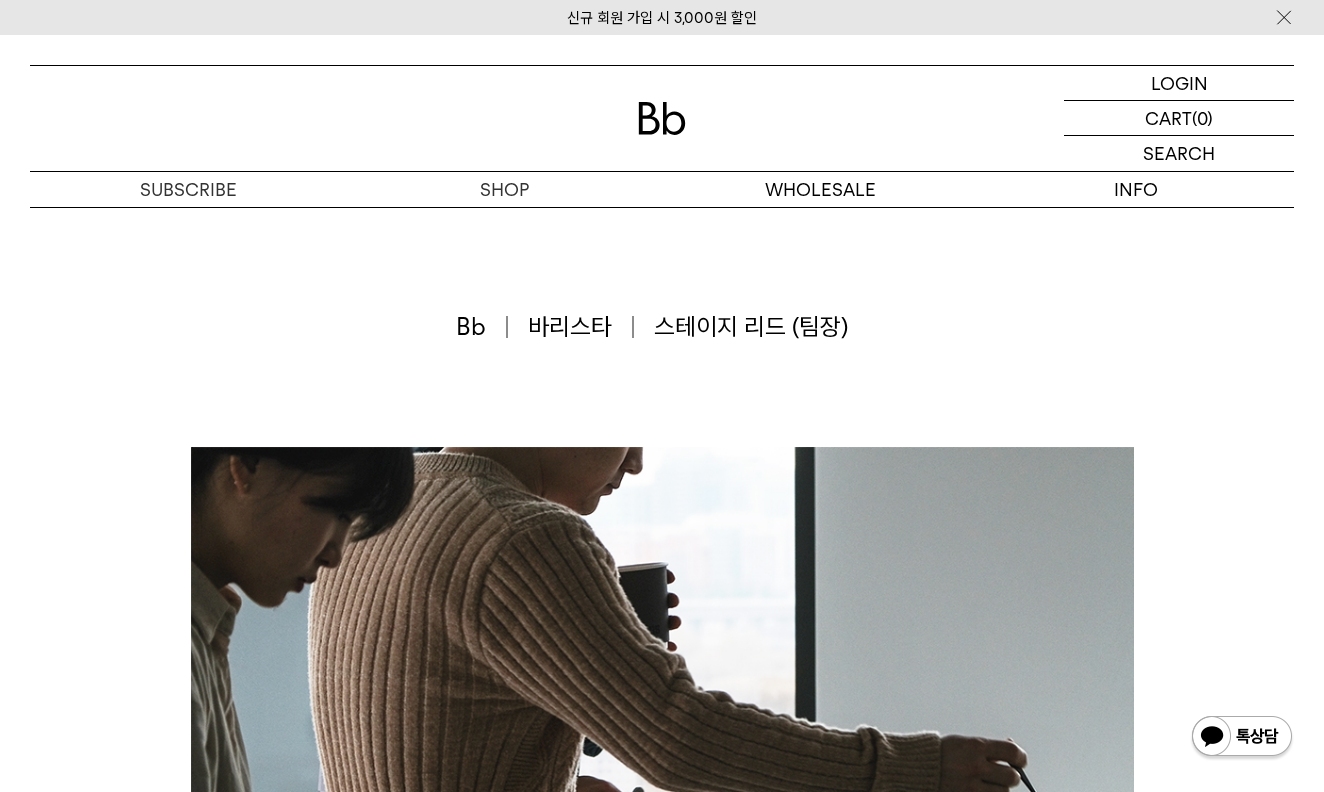 scroll, scrollTop: 0, scrollLeft: 0, axis: both 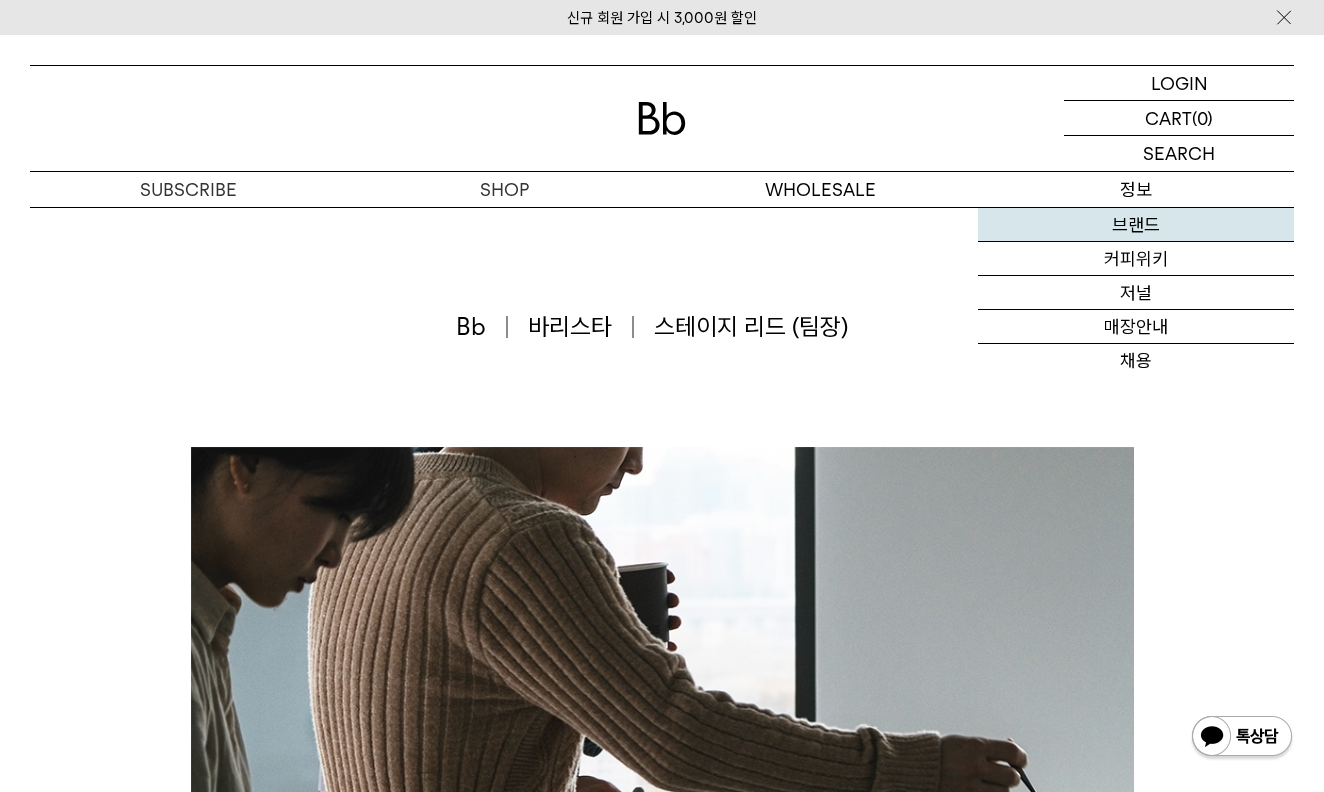 click on "브랜드" at bounding box center [1136, 225] 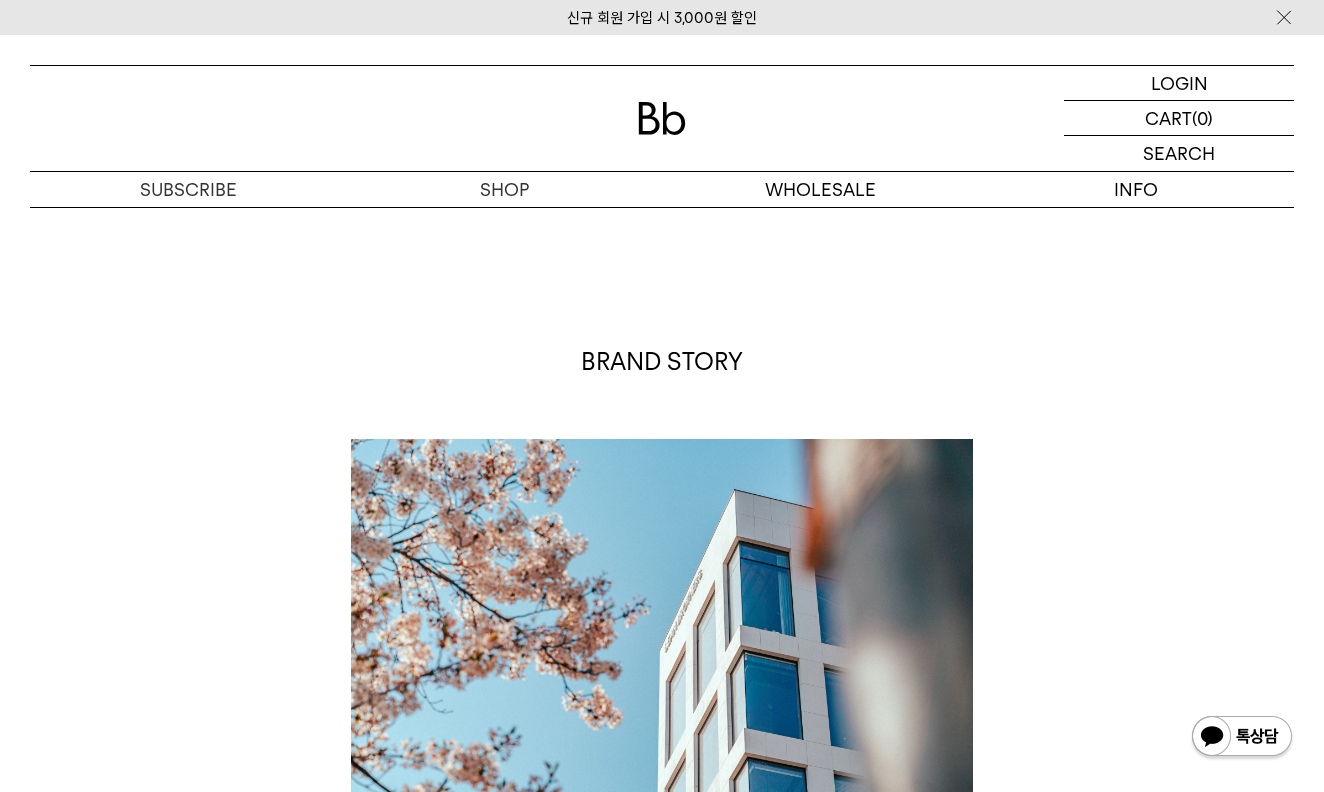 scroll, scrollTop: 0, scrollLeft: 0, axis: both 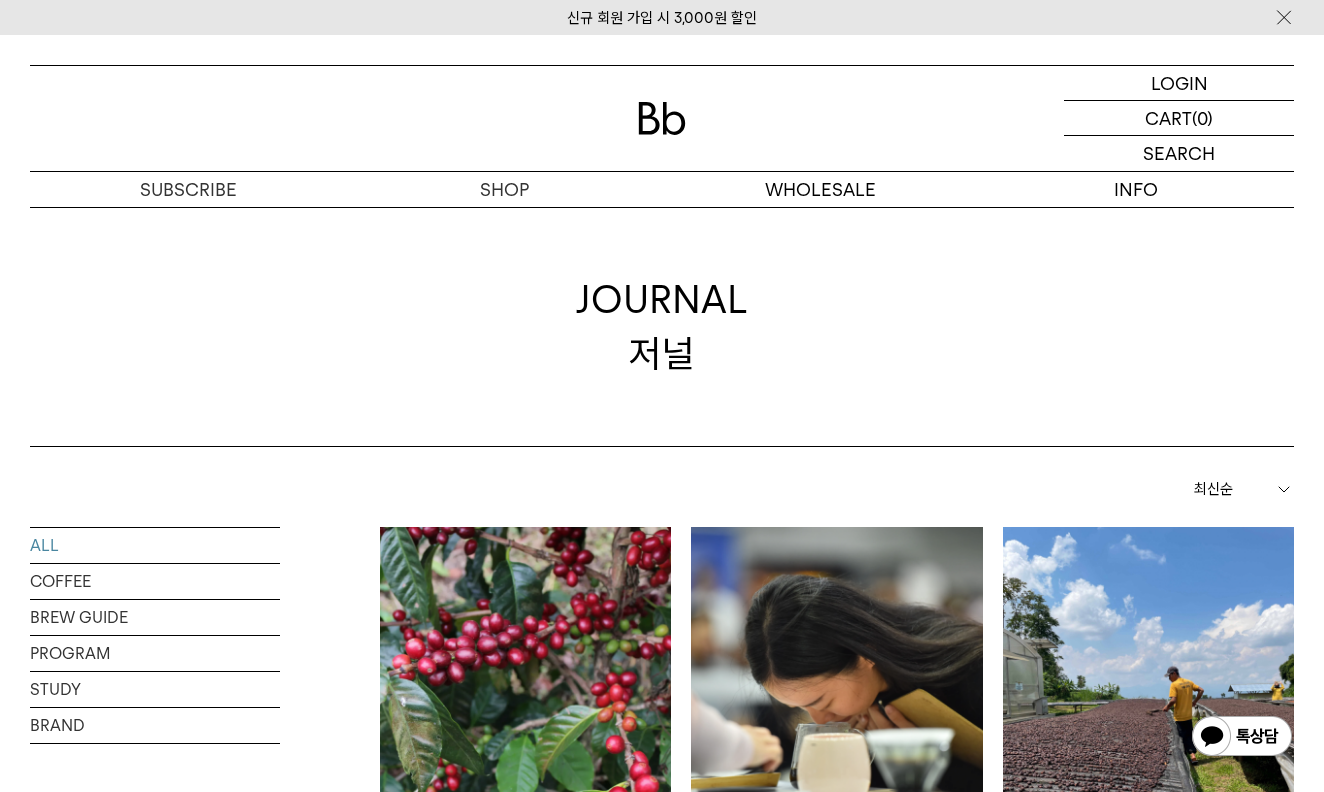 click at bounding box center [662, 118] 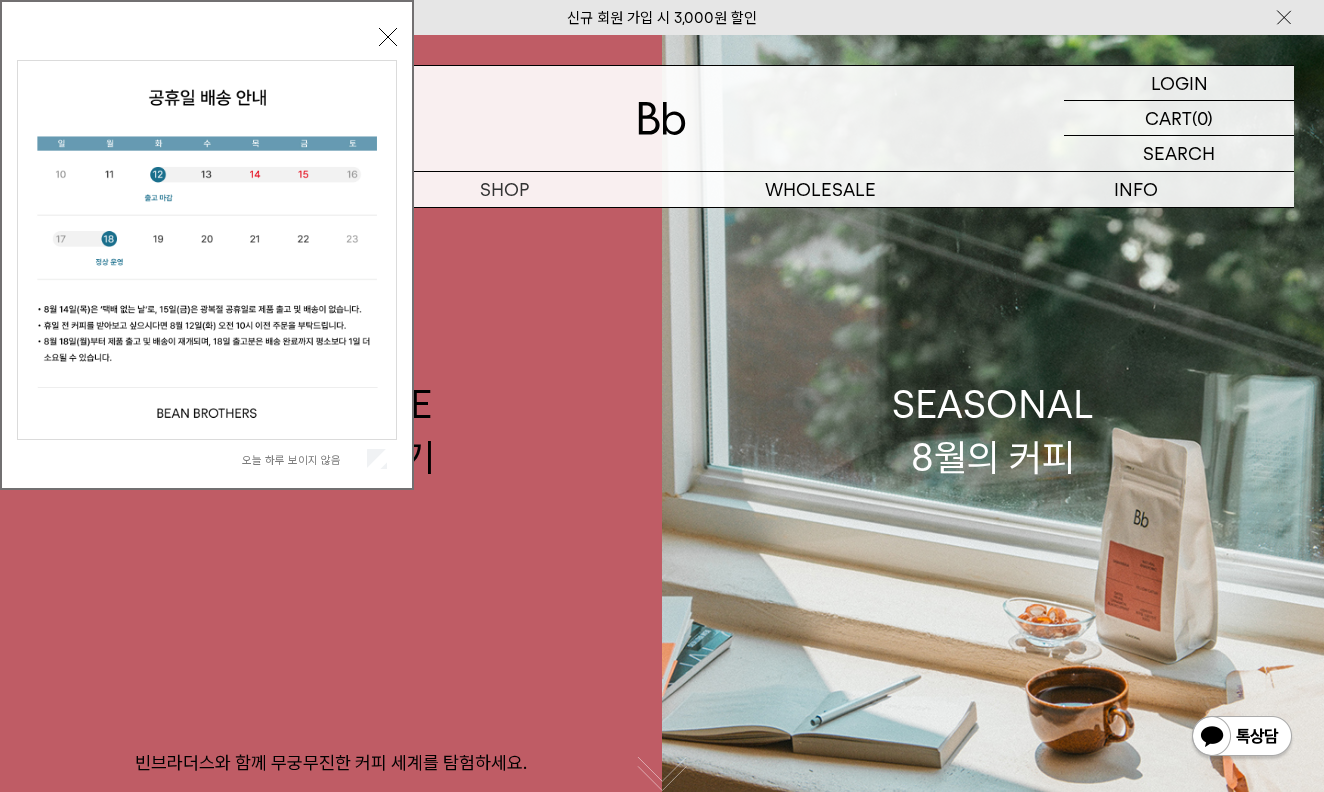 scroll, scrollTop: 0, scrollLeft: 0, axis: both 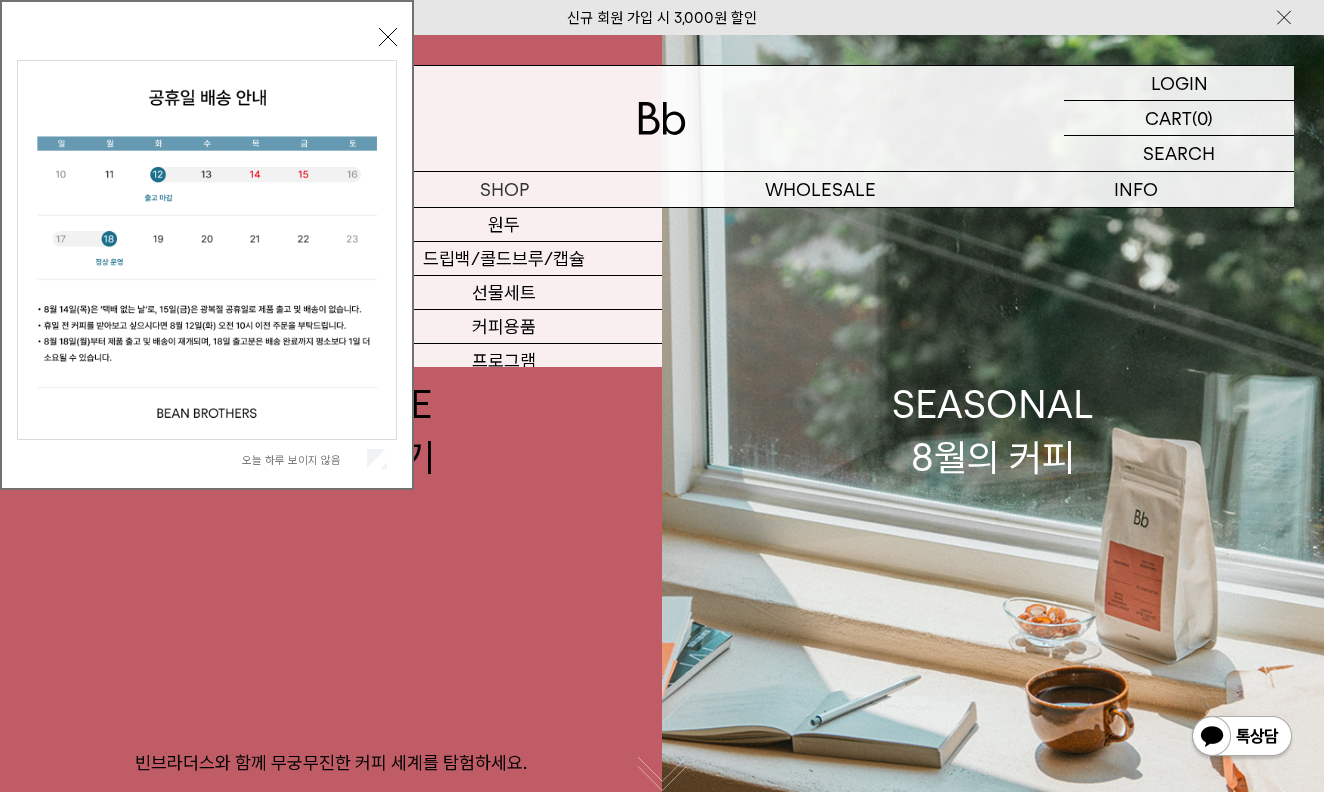 click on "오늘 하루 보이지 않음
닫기" at bounding box center [207, 245] 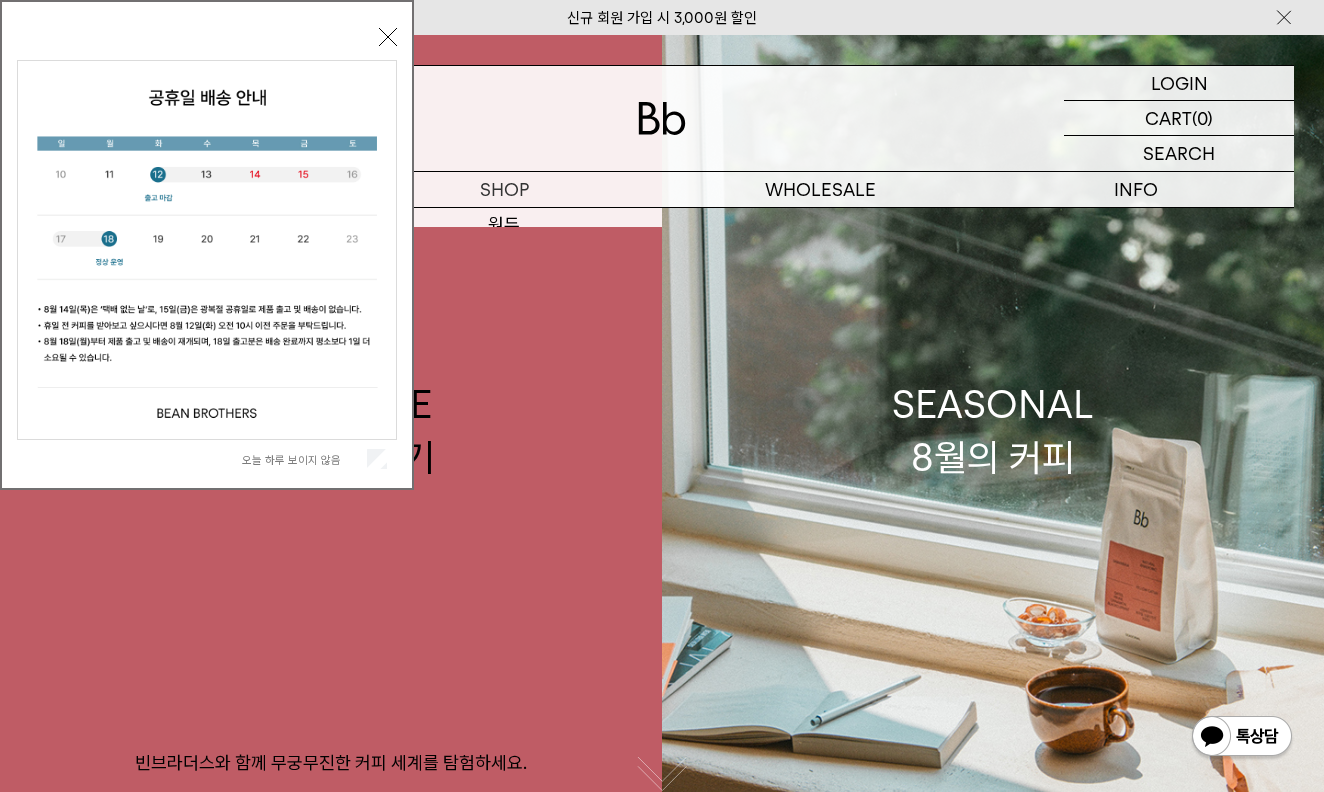 click on "닫기" at bounding box center [388, 37] 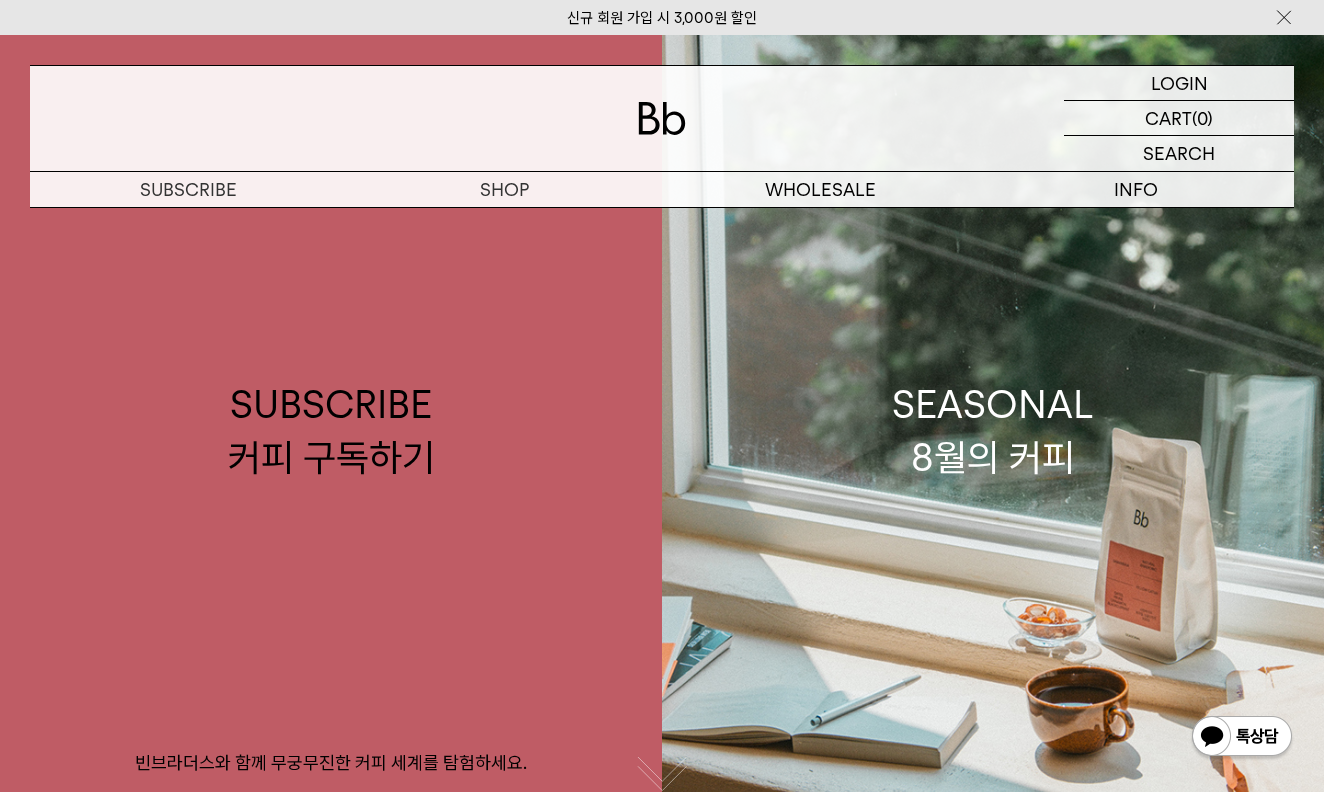 click at bounding box center [662, 118] 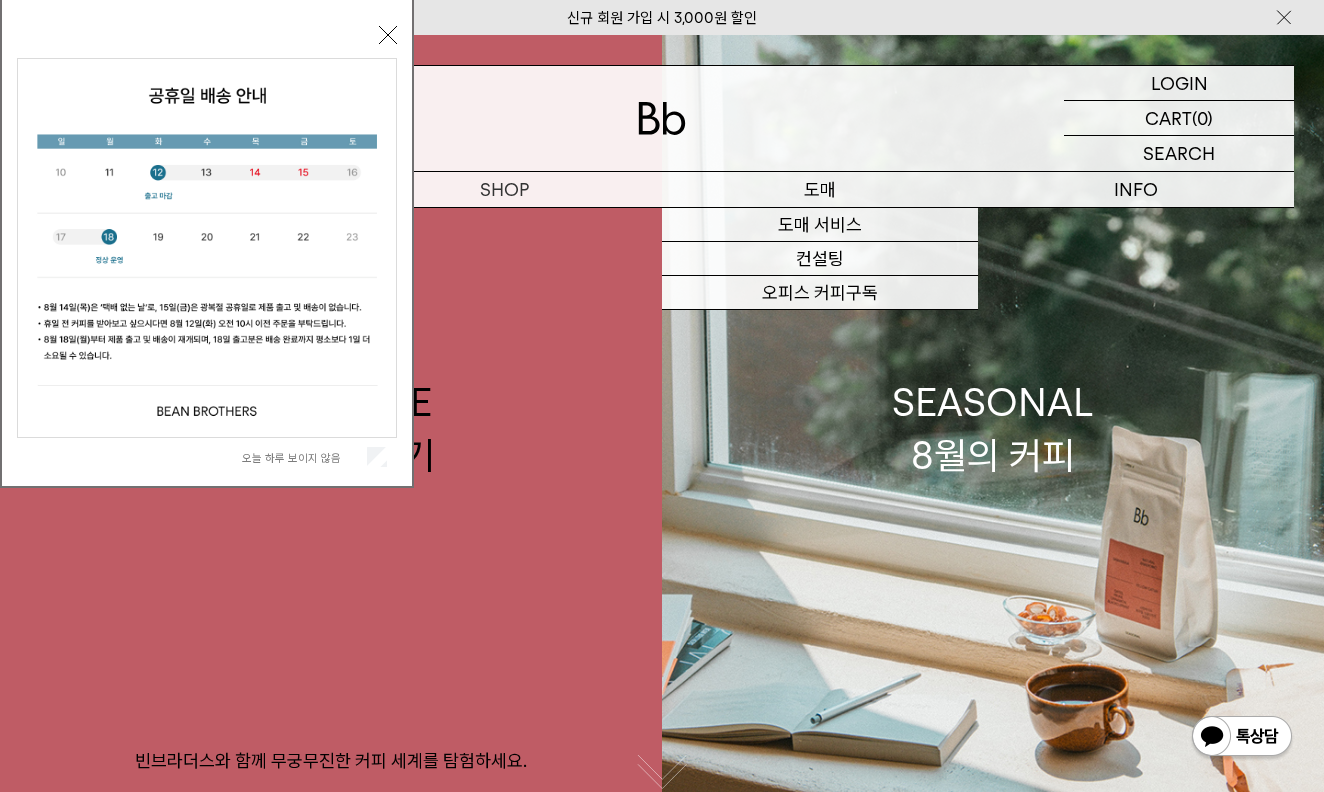 scroll, scrollTop: 0, scrollLeft: 0, axis: both 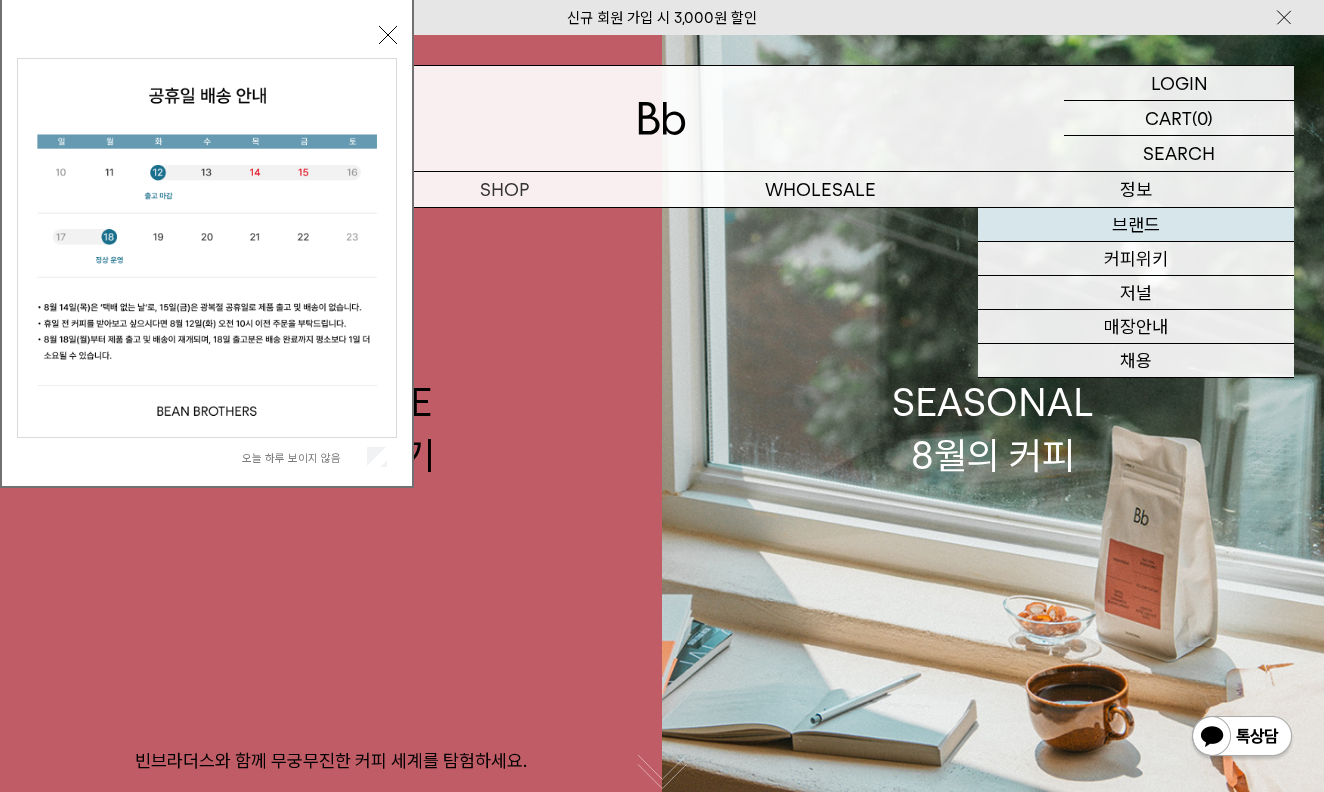 click on "브랜드" at bounding box center [1136, 225] 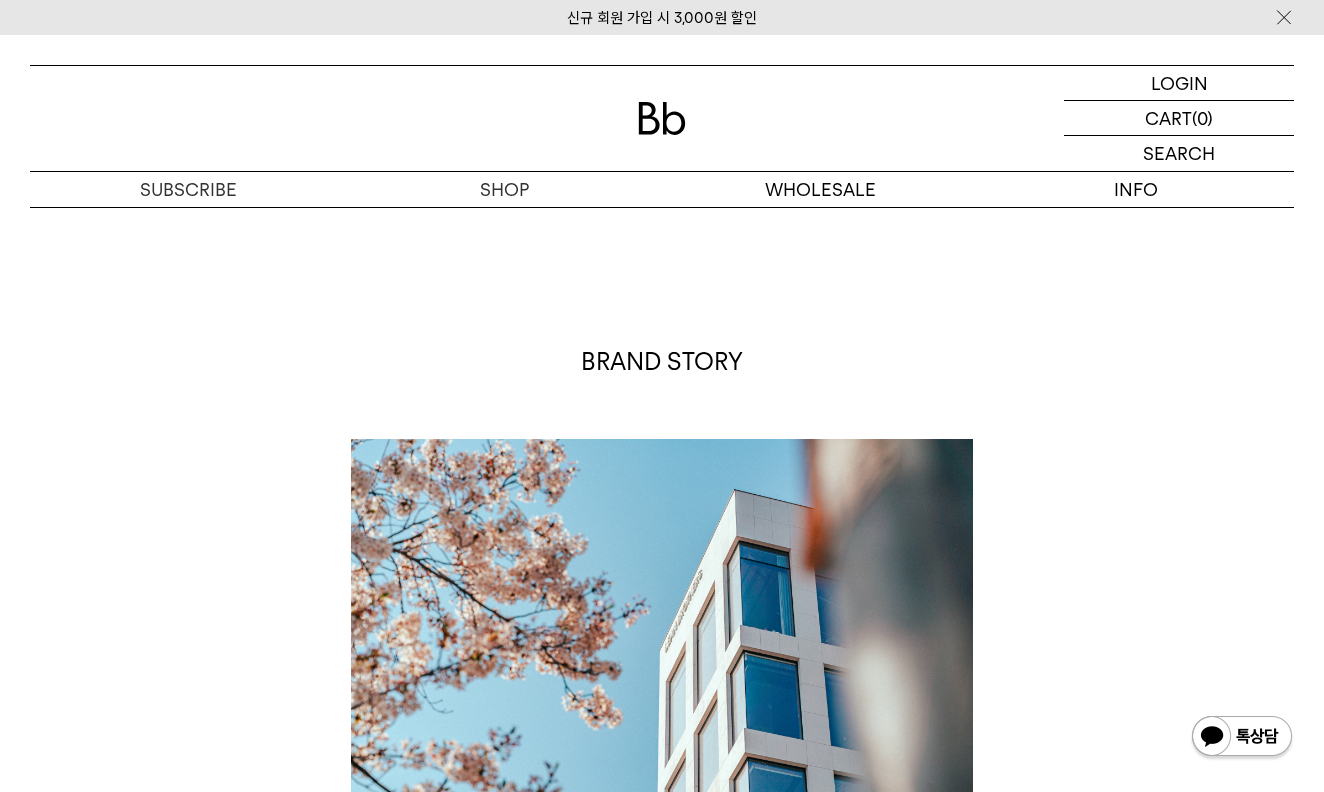 scroll, scrollTop: 0, scrollLeft: 0, axis: both 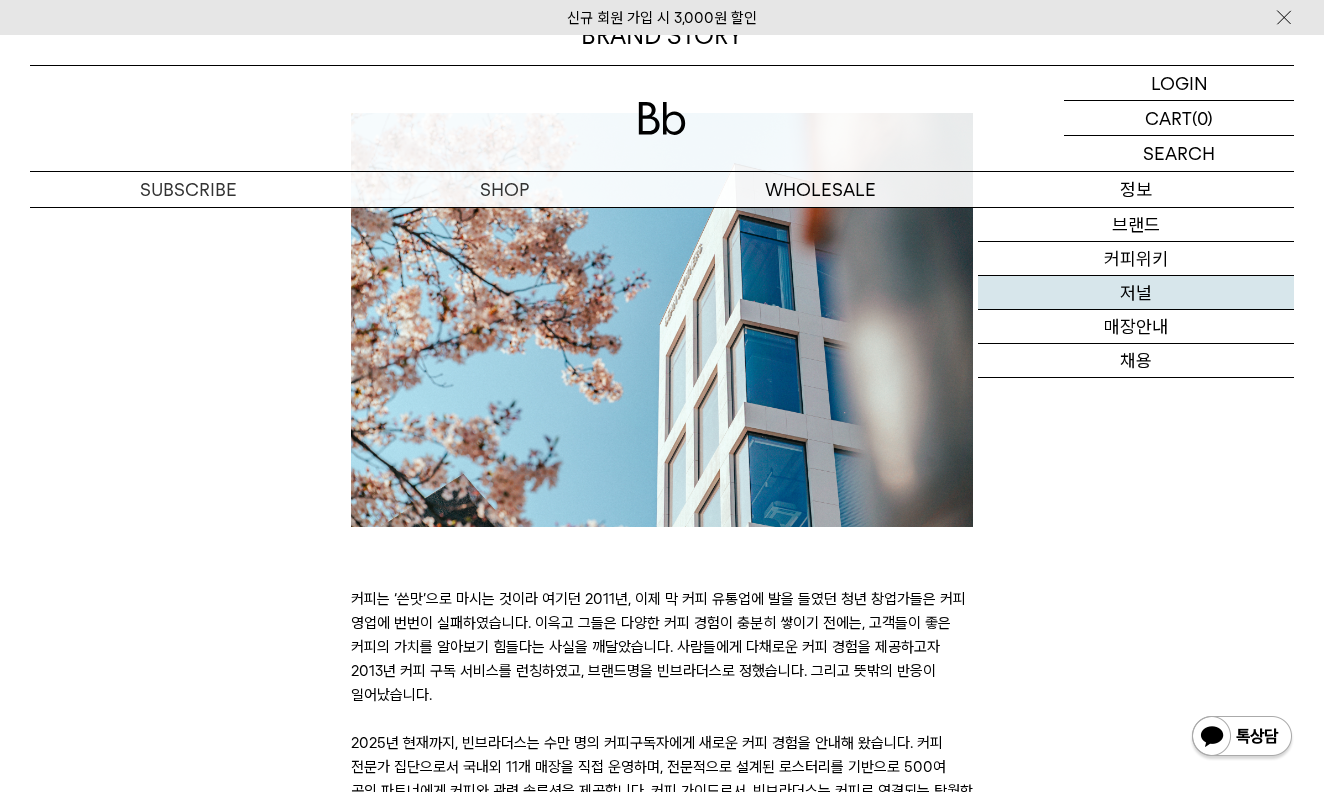 click on "저널" at bounding box center (1136, 293) 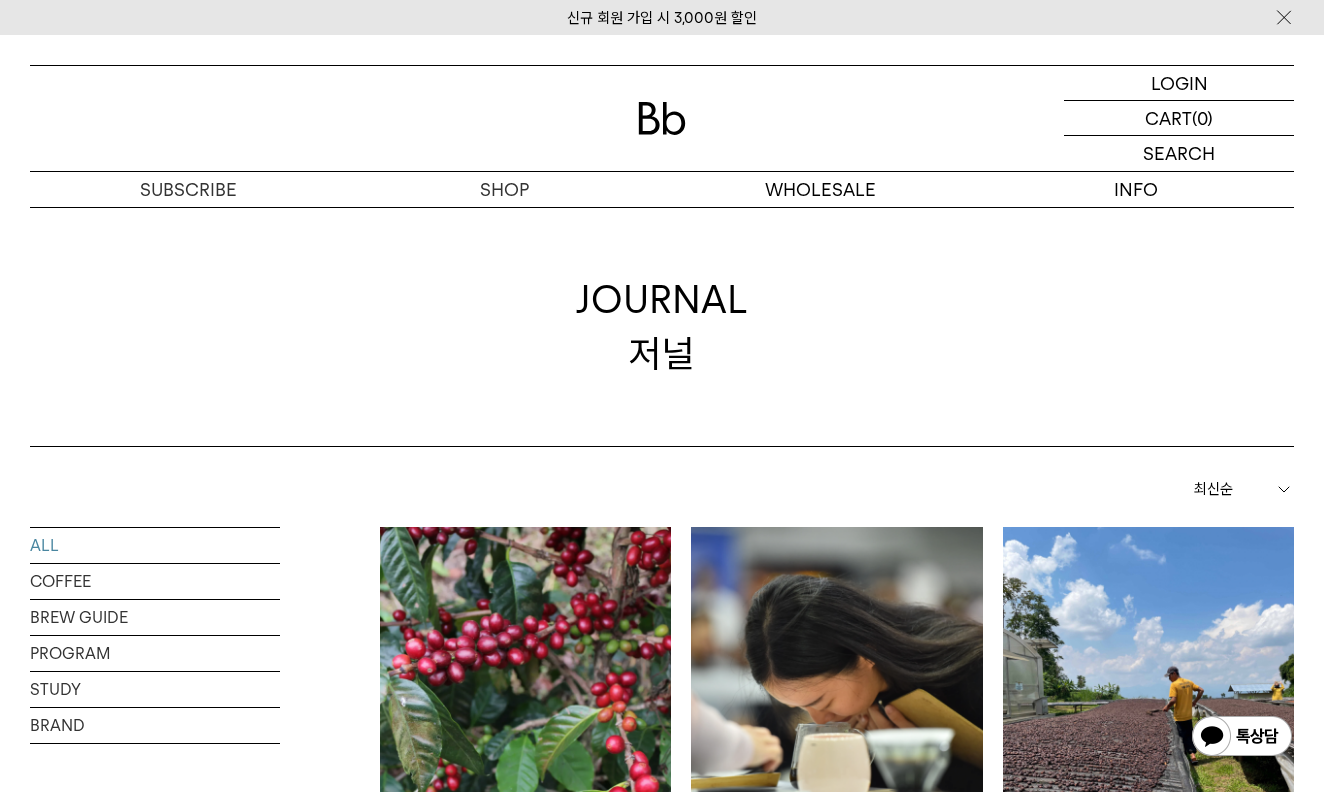 scroll, scrollTop: 0, scrollLeft: 0, axis: both 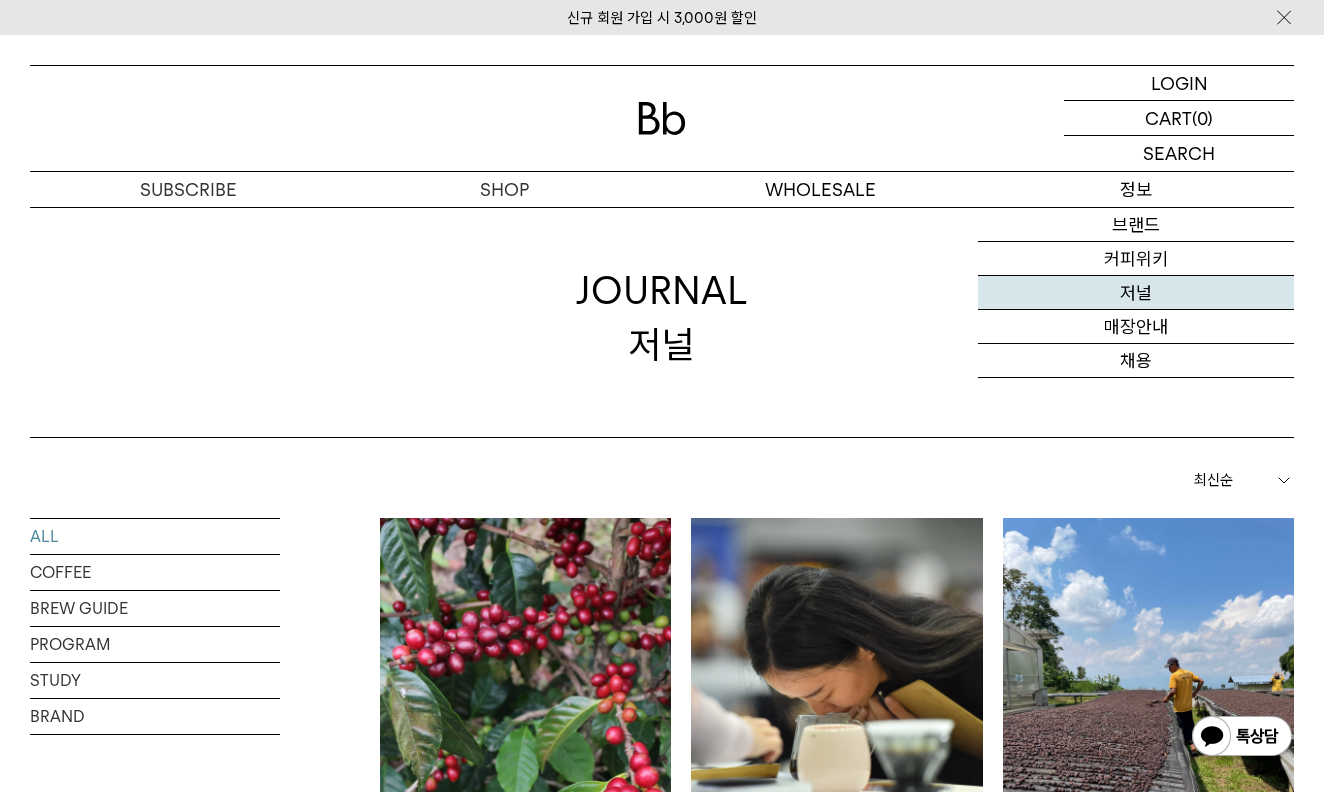 click on "저널" at bounding box center [1136, 293] 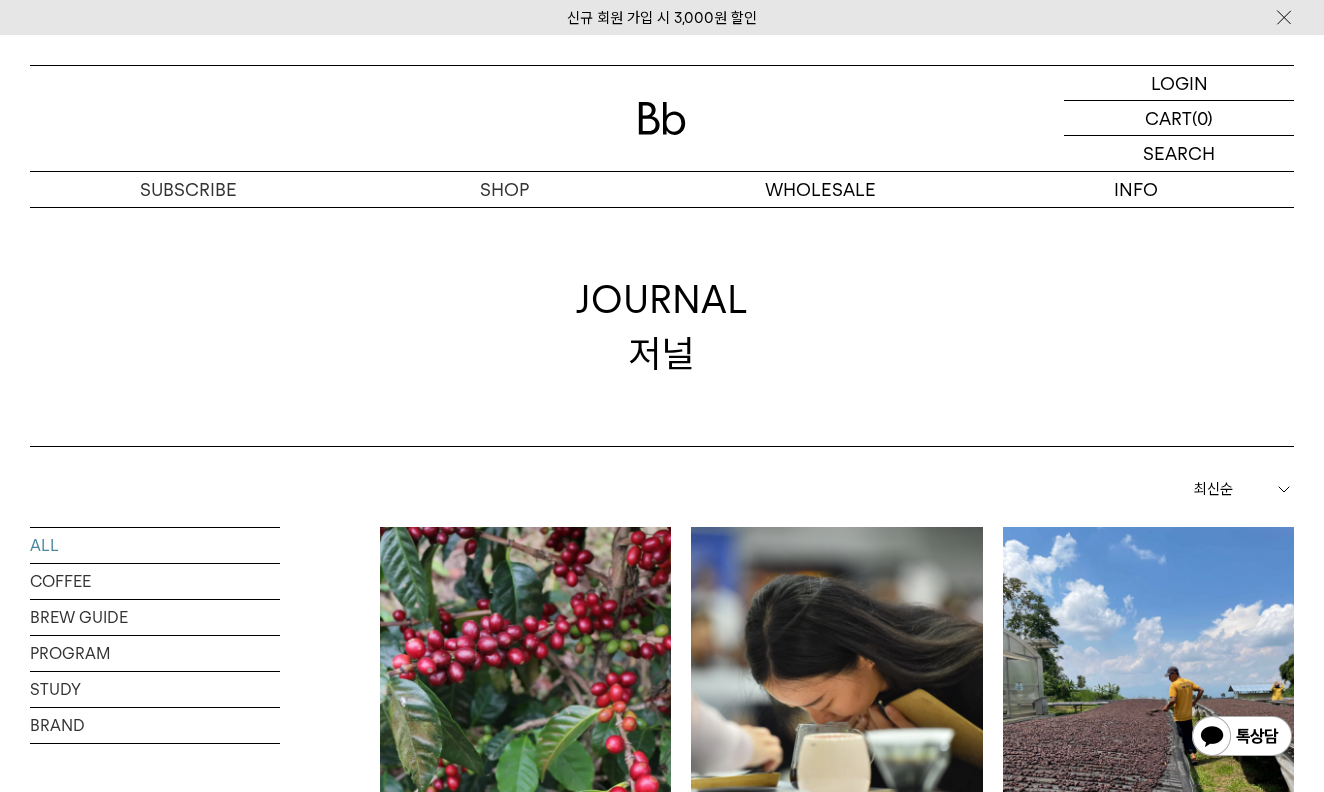 scroll, scrollTop: 0, scrollLeft: 0, axis: both 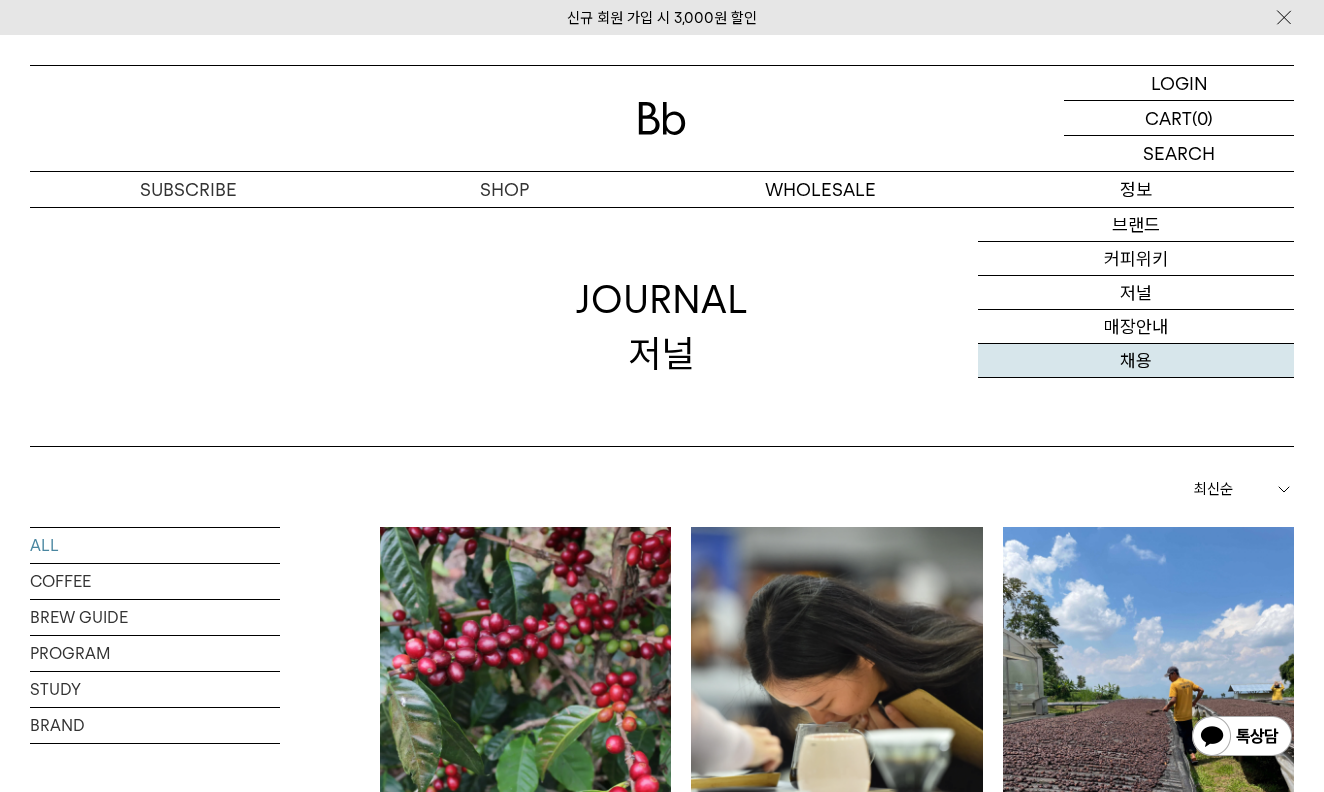 click on "채용" at bounding box center (1136, 361) 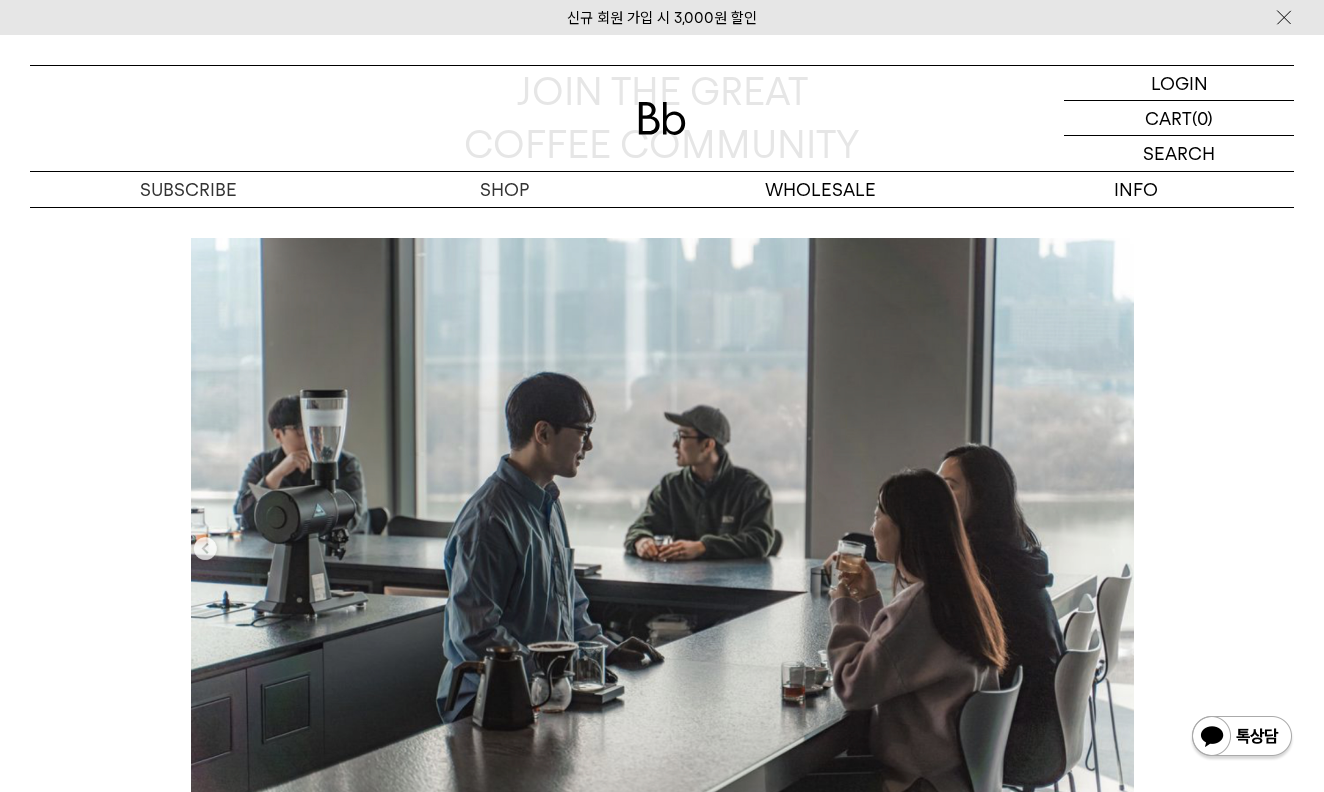 scroll, scrollTop: 0, scrollLeft: 0, axis: both 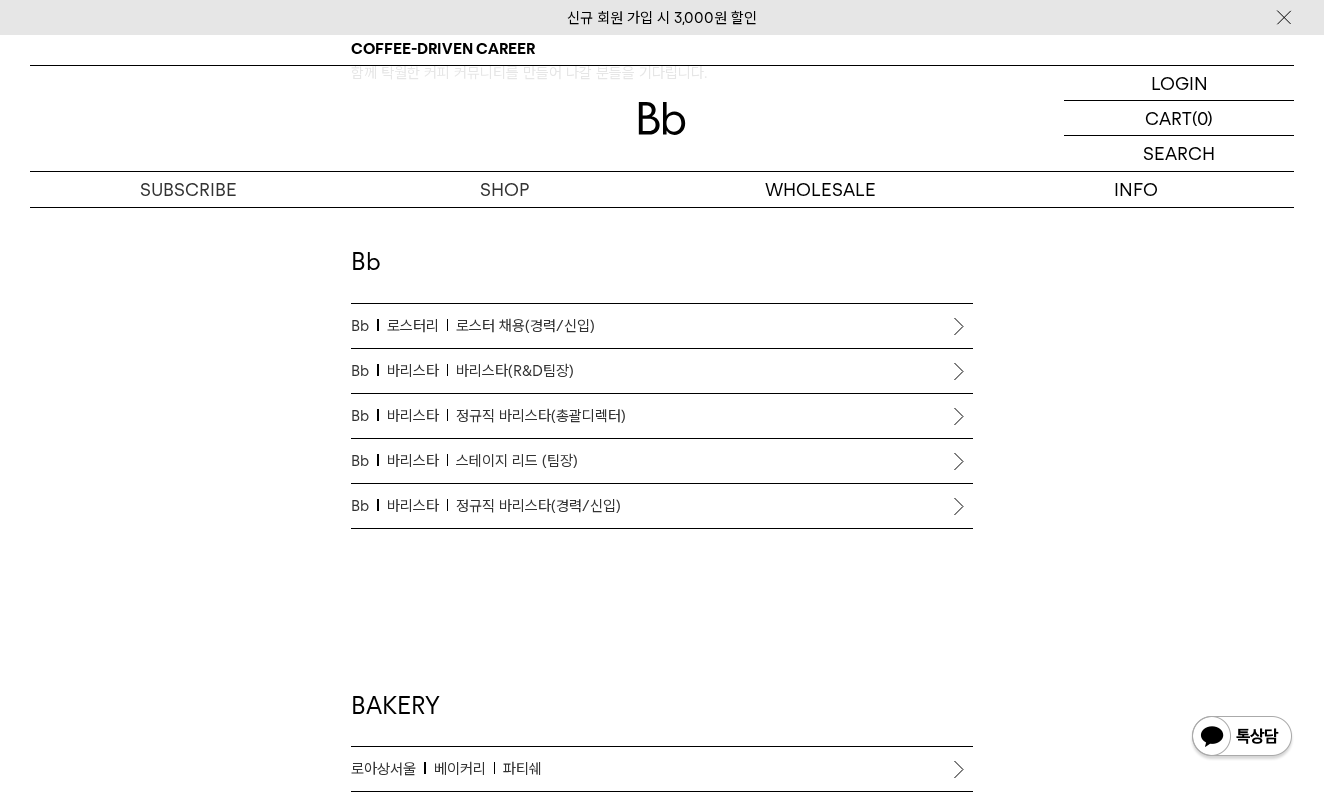 click on "Bb 바리스타 정규직 바리스타(총괄디렉터)" at bounding box center [662, 416] 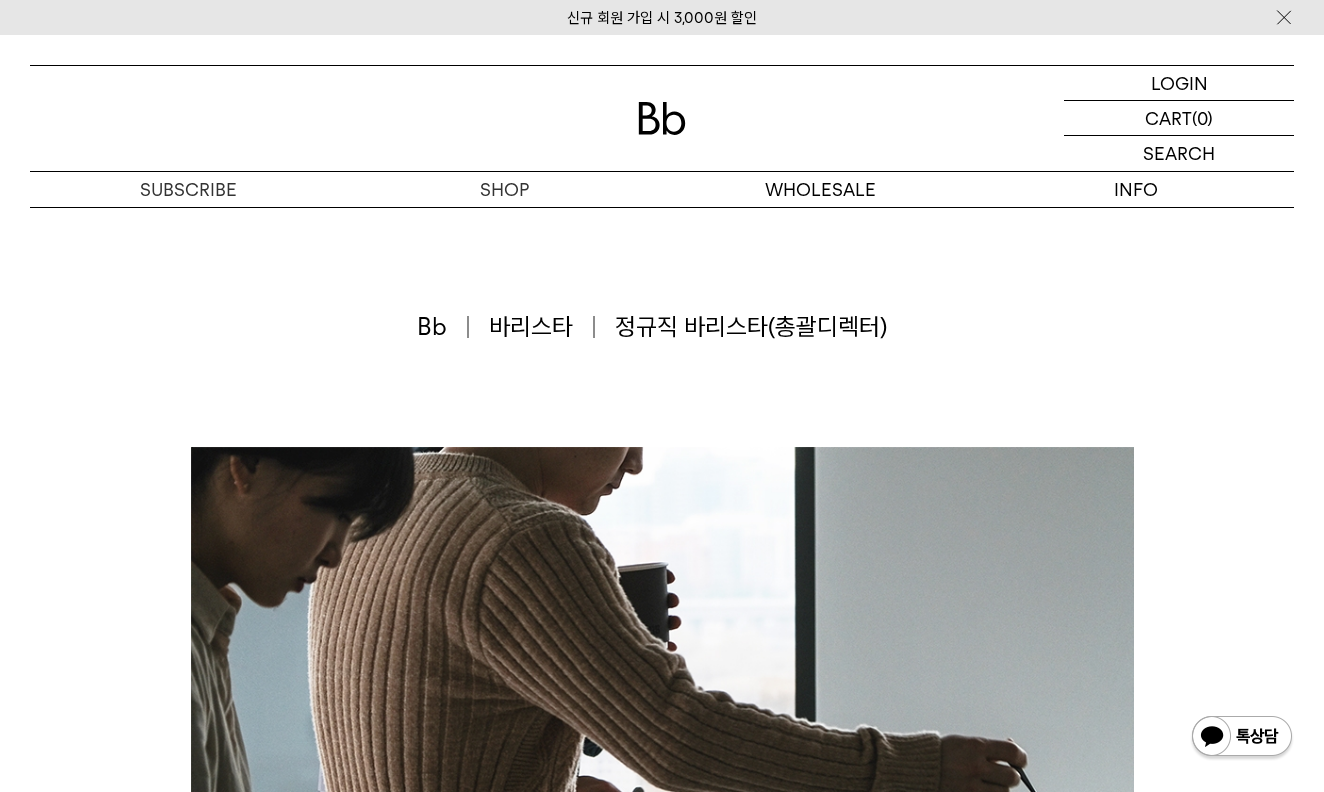 scroll, scrollTop: 0, scrollLeft: 0, axis: both 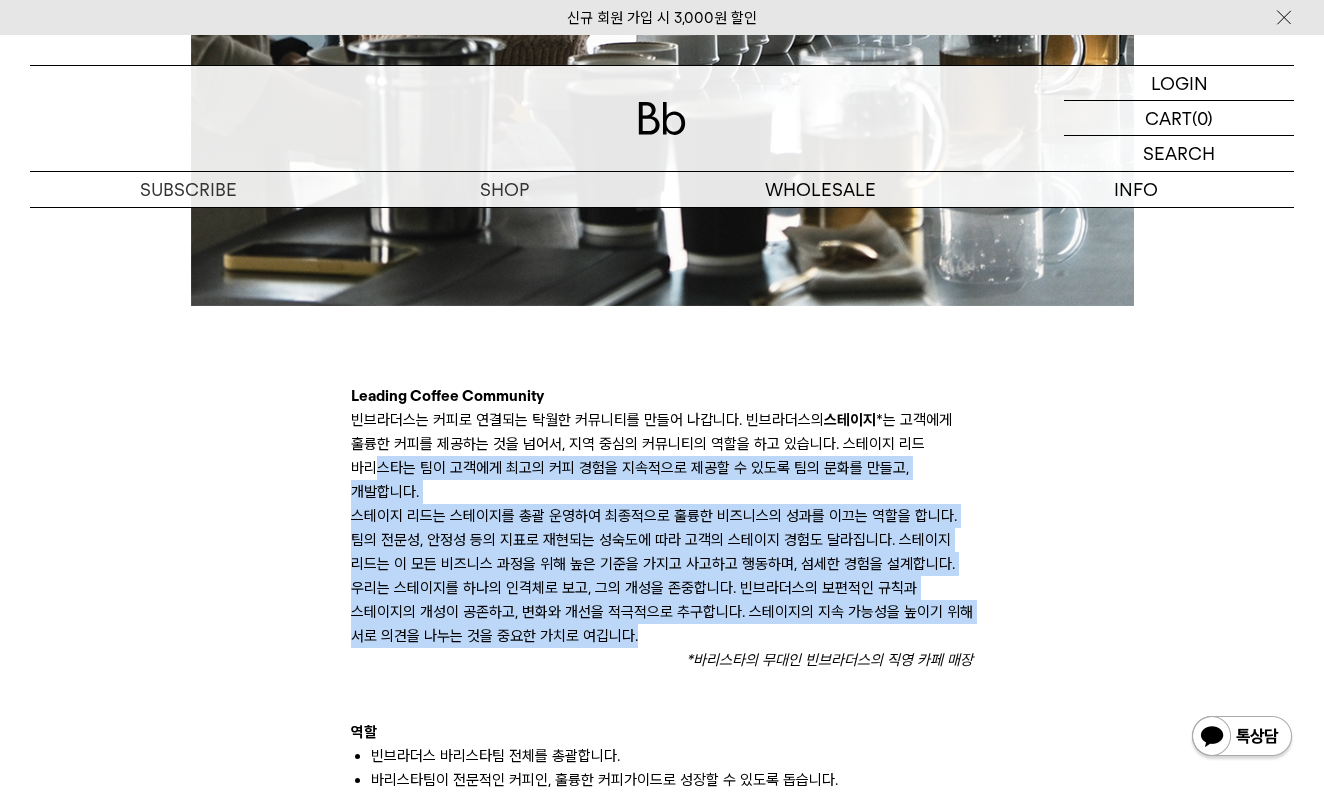 drag, startPoint x: 641, startPoint y: 641, endPoint x: 371, endPoint y: 472, distance: 318.52942 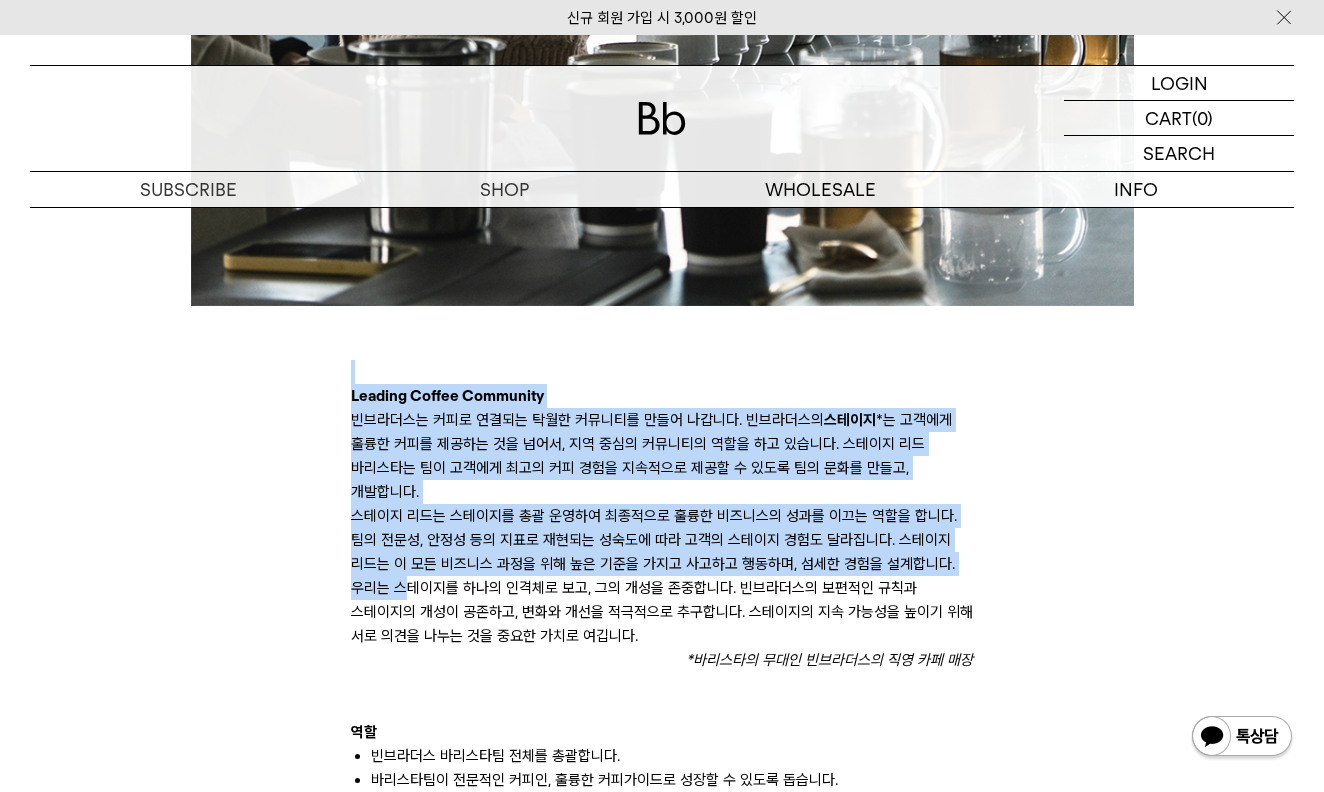 drag, startPoint x: 321, startPoint y: 380, endPoint x: 411, endPoint y: 597, distance: 234.92339 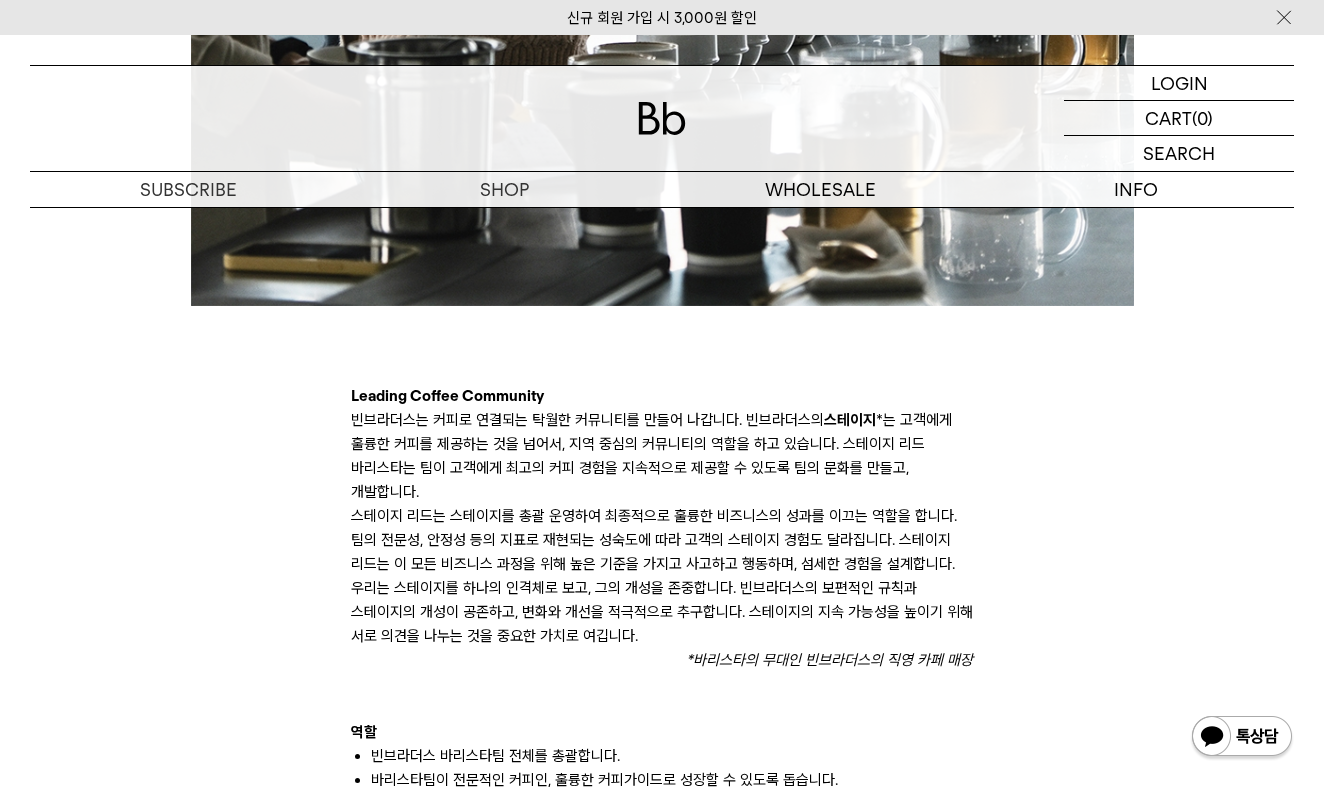 click at bounding box center (662, -56) 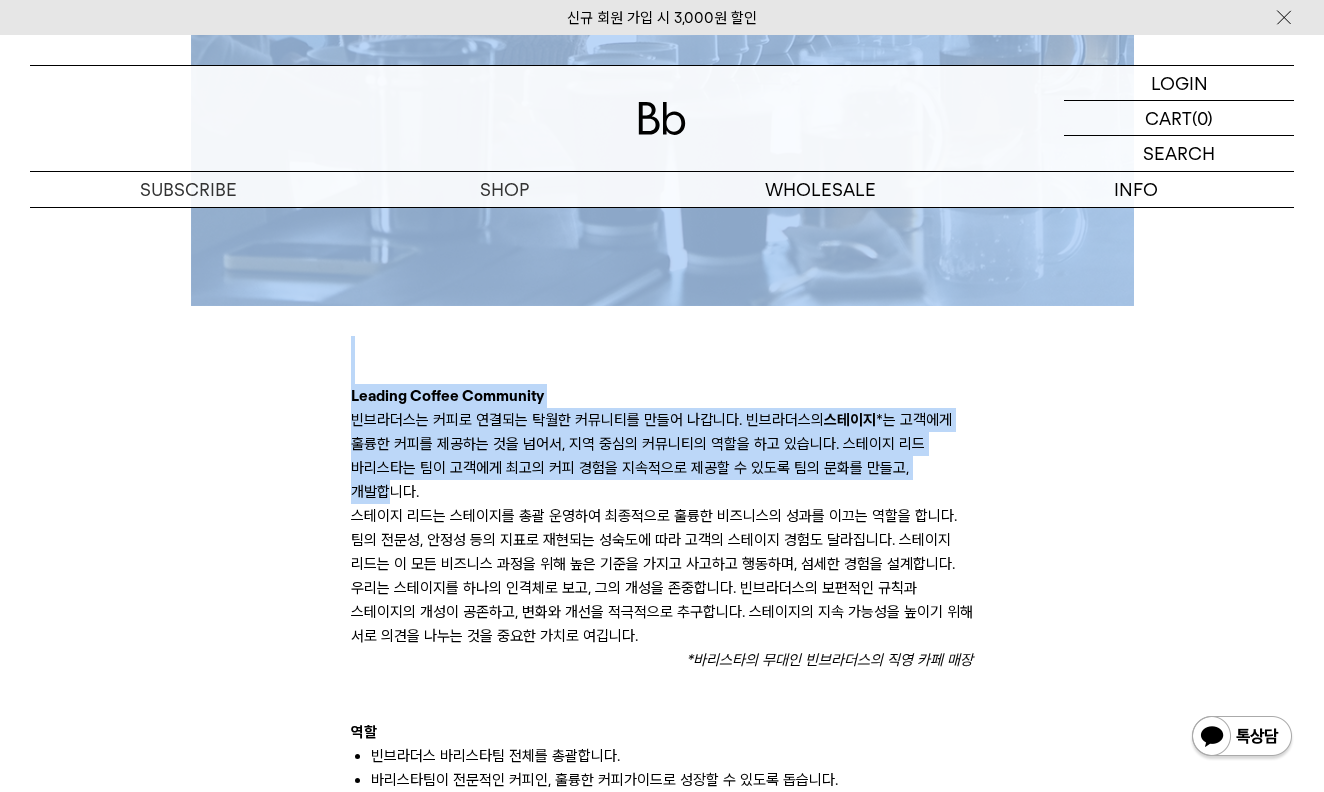 drag, startPoint x: 347, startPoint y: 325, endPoint x: 385, endPoint y: 492, distance: 171.2688 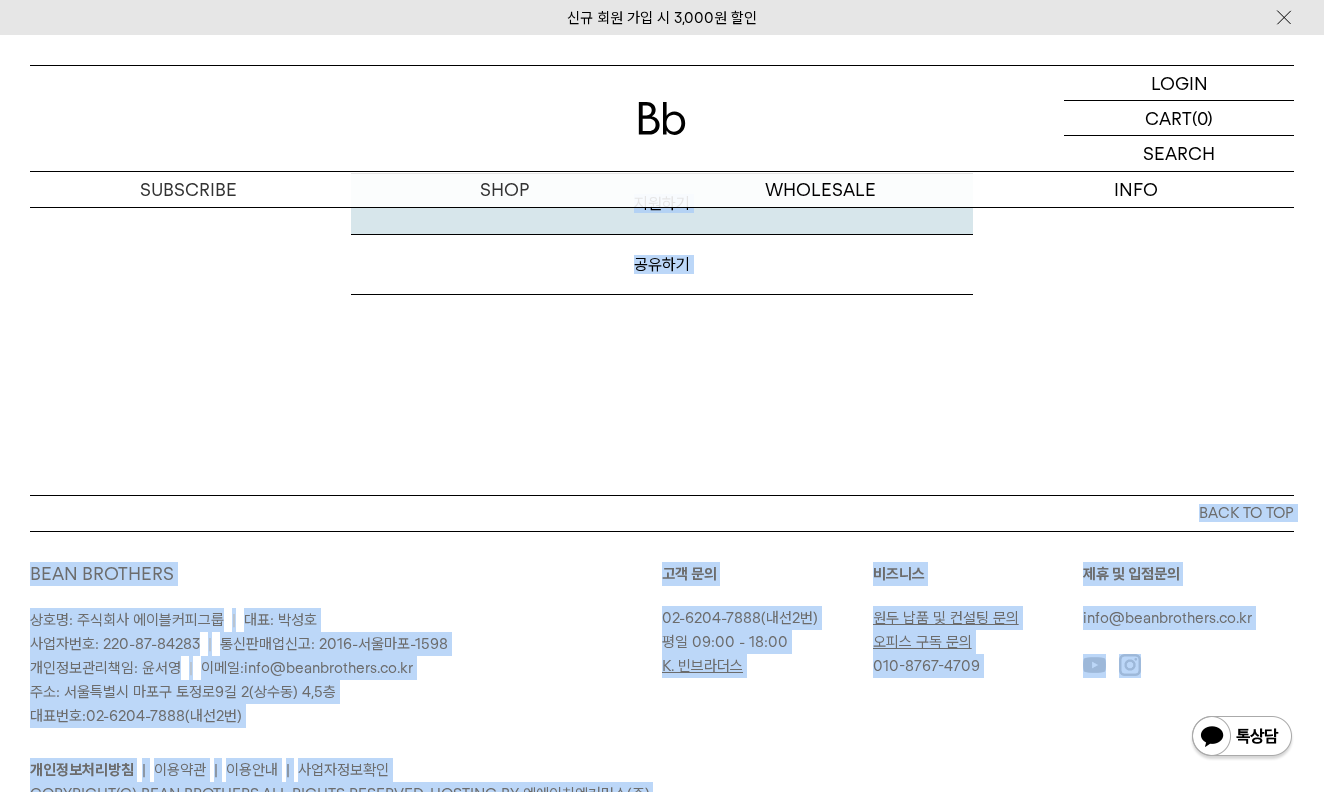 scroll, scrollTop: 3153, scrollLeft: 0, axis: vertical 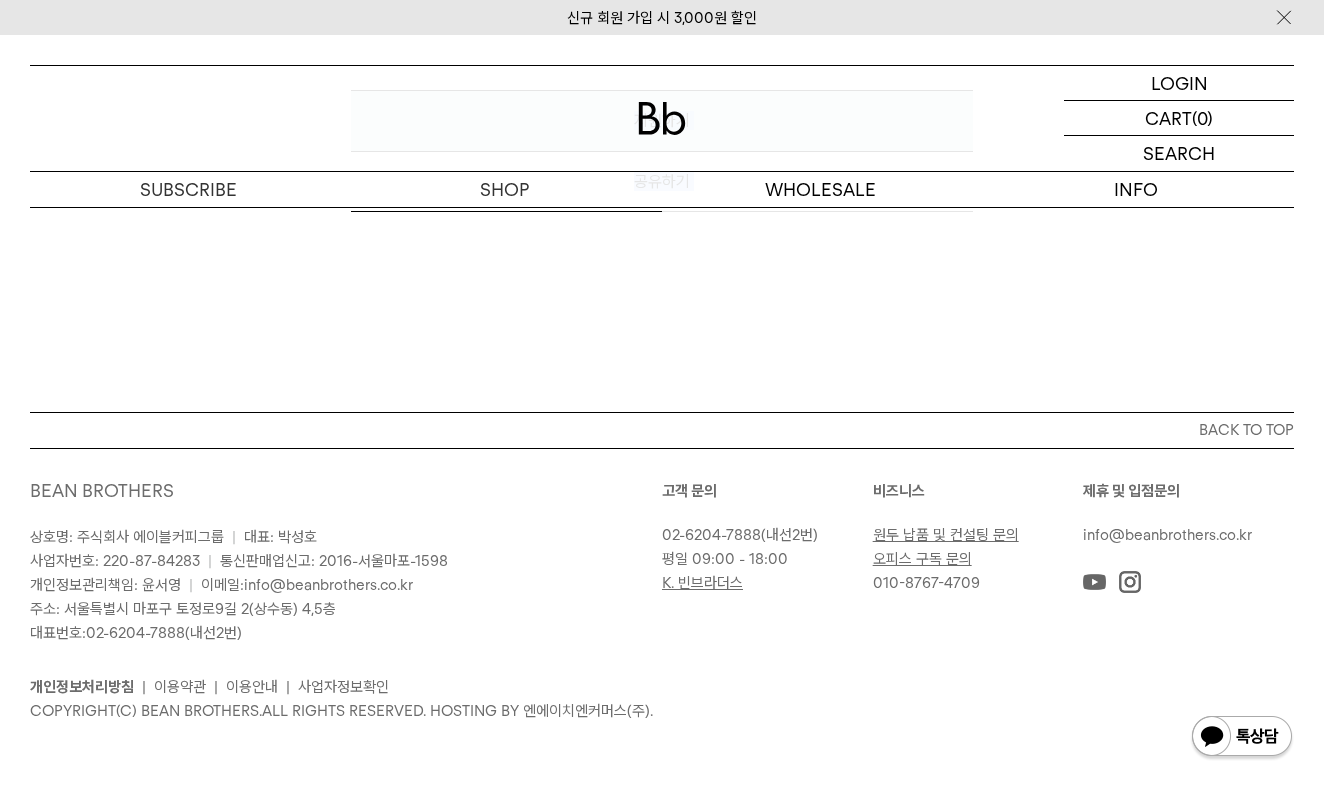 drag, startPoint x: 356, startPoint y: 354, endPoint x: 719, endPoint y: 433, distance: 371.49698 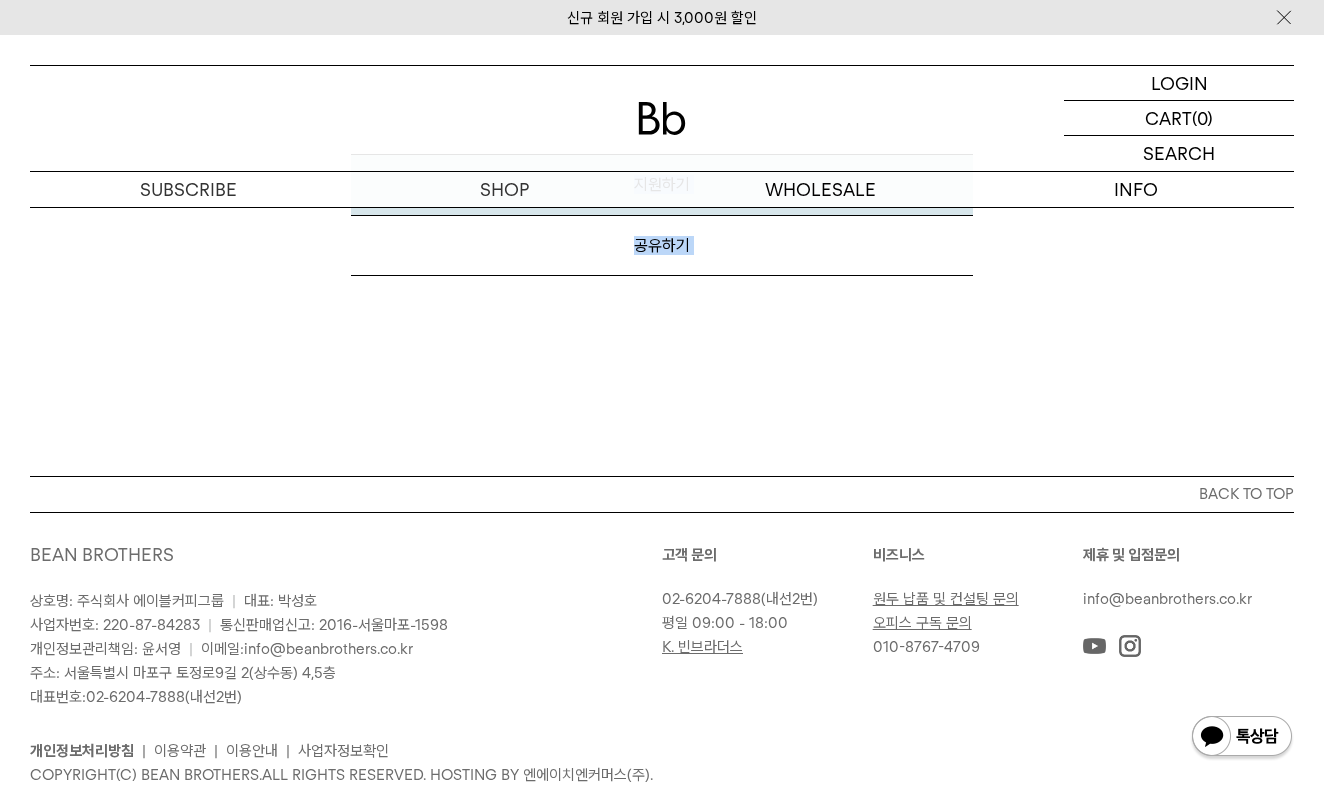 scroll, scrollTop: 2679, scrollLeft: 0, axis: vertical 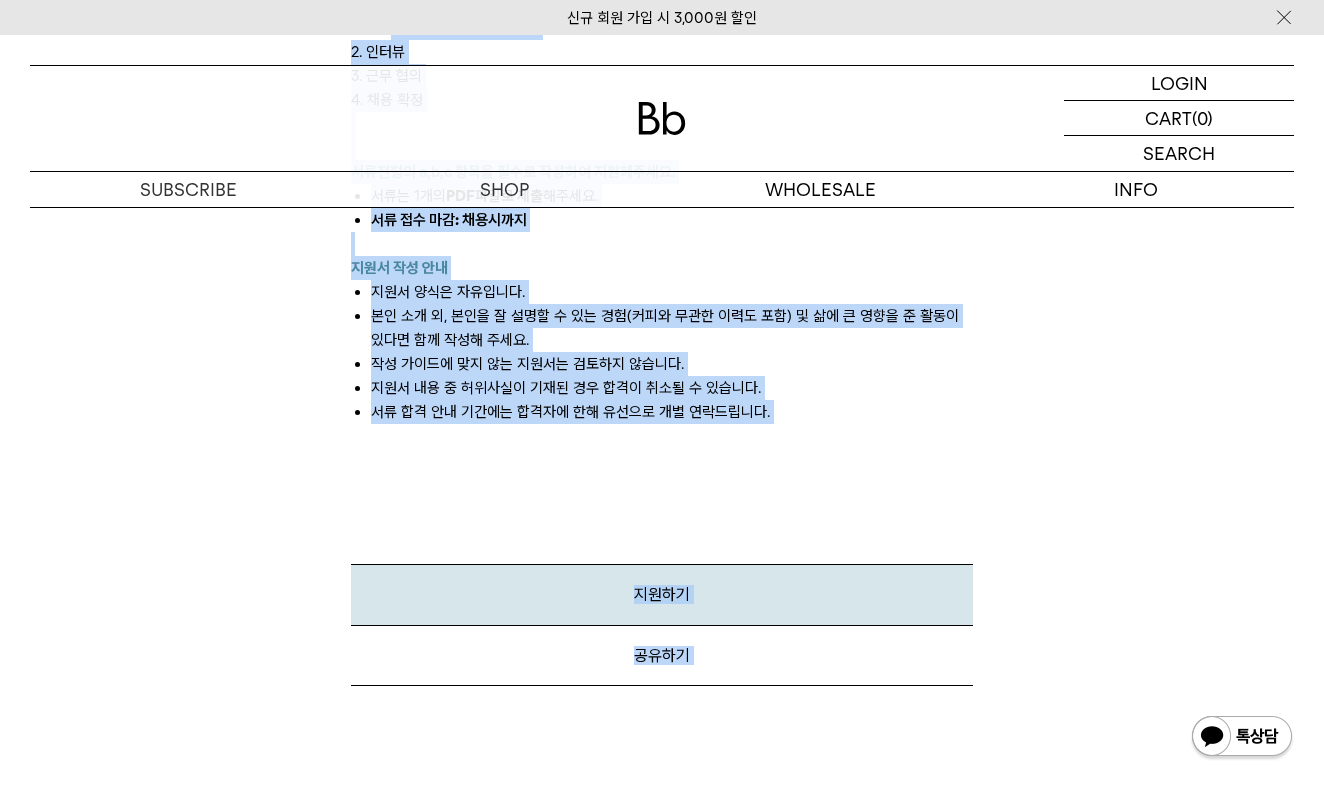 click on "Leading Coffee Community 빈브라더스는 커피로 연결되는 탁월한 커뮤니티를 만들어 나갑니다. 빈브라더스의  스테이지 *는 고객에게 훌륭한 커피를 제공하는 것을 넘어서, 지역 중심의 커뮤니티의 역할을 하고 있습니다. 스테이지 리드 바리스타는 팀이 고객에게 최고의 커피 경험을 지속적으로 제공할 수 있도록 팀의 문화를 만들고, 개발합니다. 스테이지 리드는 스테이지를 총괄 운영하여 최종적으로 훌륭한 비즈니스의 성과를 이끄는 역할을 합니다. 팀의 전문성, 안정성 등의 지표로 재현되는 성숙도에 따라 고객의 스테이지 경험도 달라집니다. 스테이지 리드는 이 모든 비즈니스 과정을 위해 높은 기준을 가지고 사고하고 행동하며, 섬세한 경험을 설계합니다. *바리스타의 무대인 빈브라더스의 직영 카페 매장 역할
역량" at bounding box center [662, -382] 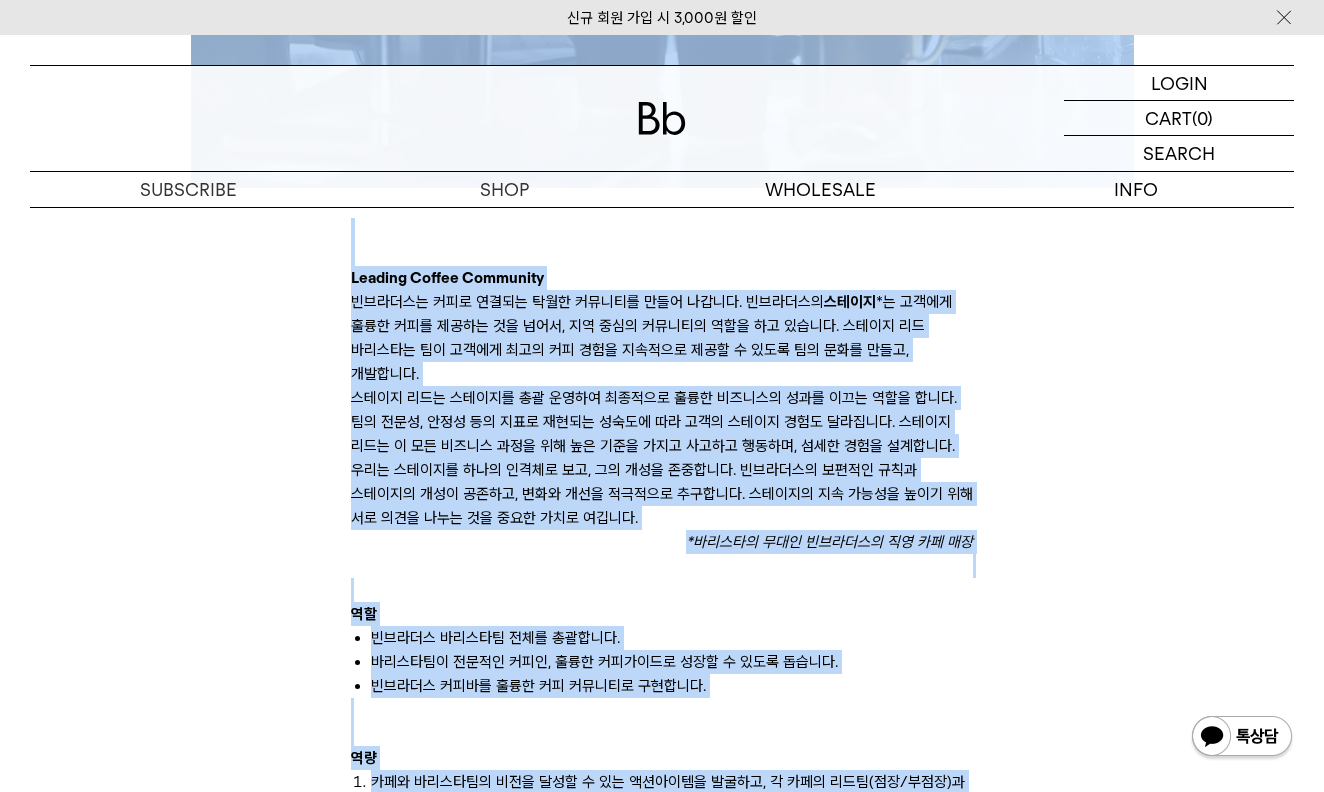 scroll, scrollTop: 986, scrollLeft: 0, axis: vertical 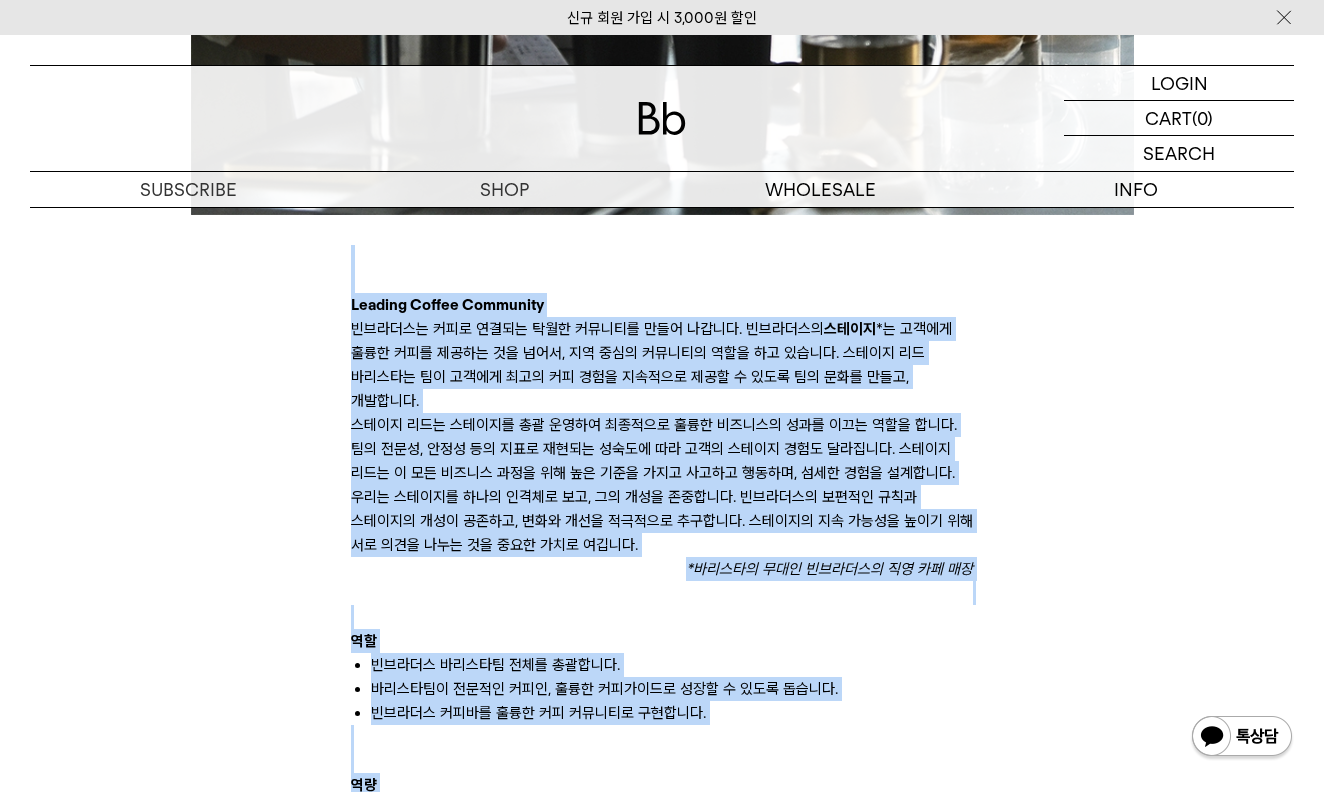 drag, startPoint x: 824, startPoint y: 408, endPoint x: 415, endPoint y: 266, distance: 432.9492 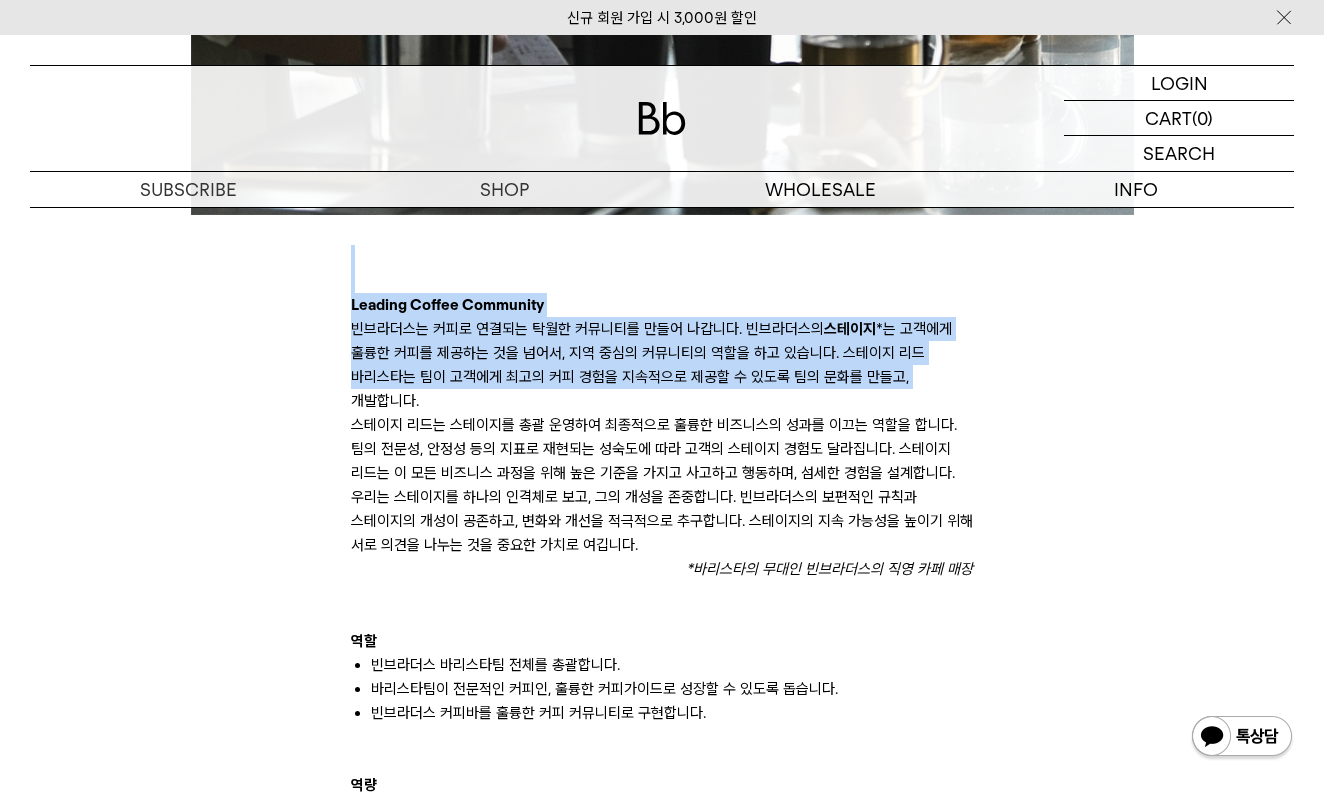 drag, startPoint x: 352, startPoint y: 248, endPoint x: 354, endPoint y: 424, distance: 176.01137 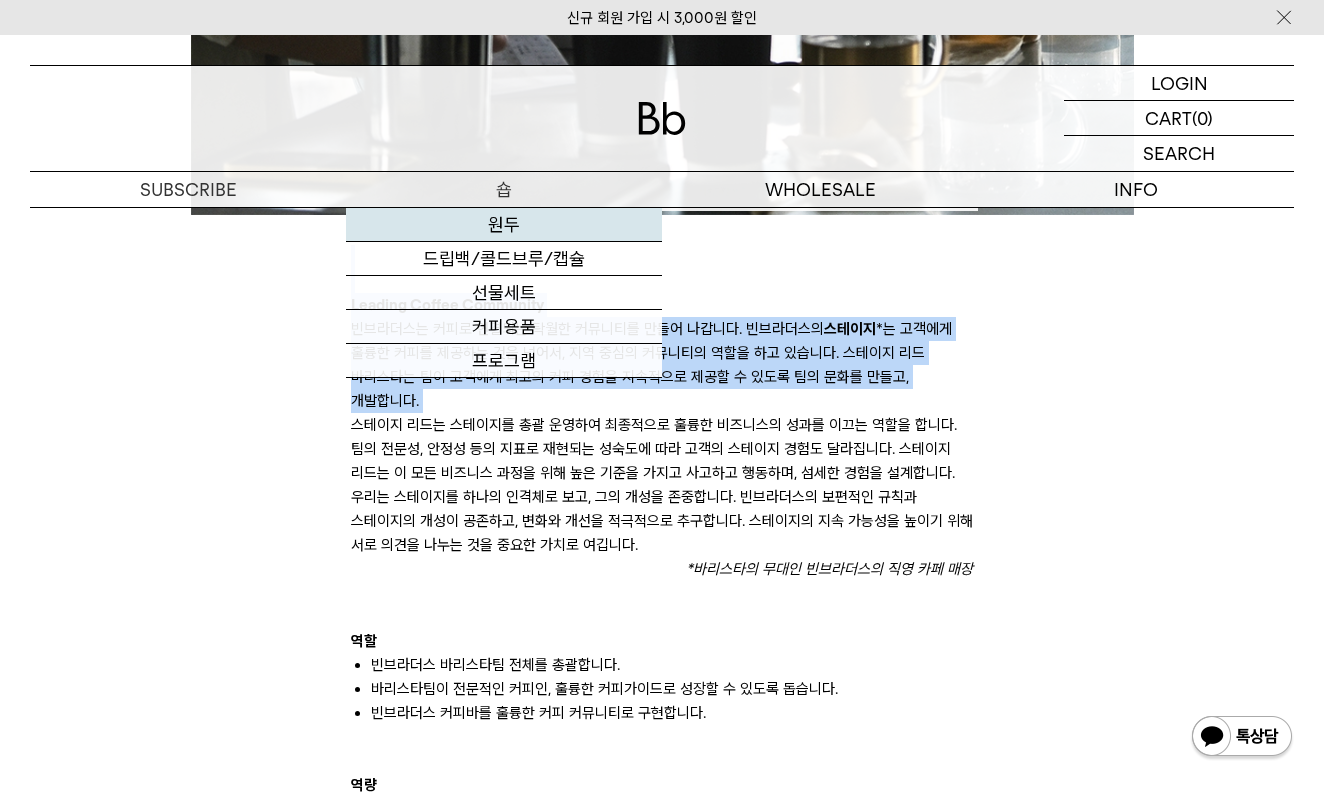 click on "원두" at bounding box center [504, 225] 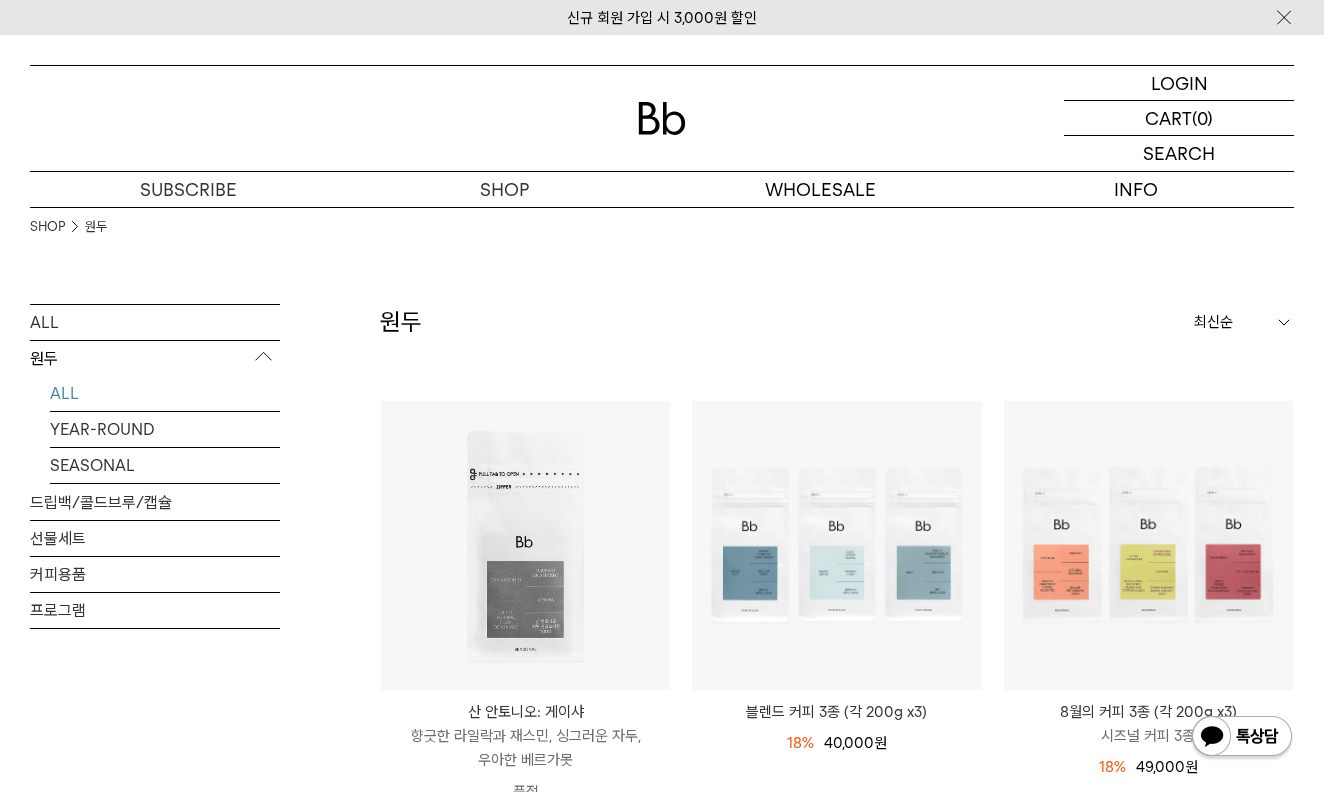 scroll, scrollTop: 0, scrollLeft: 0, axis: both 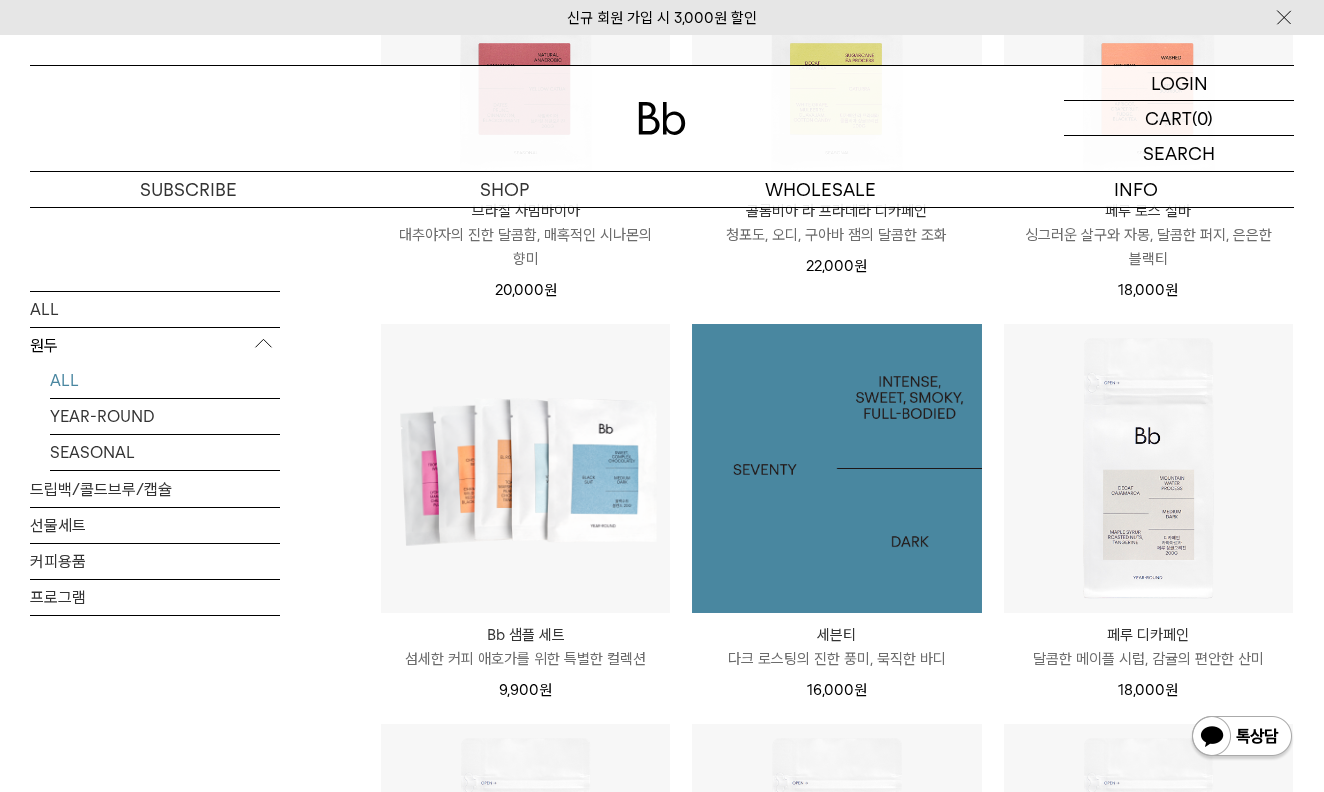 click at bounding box center (836, 468) 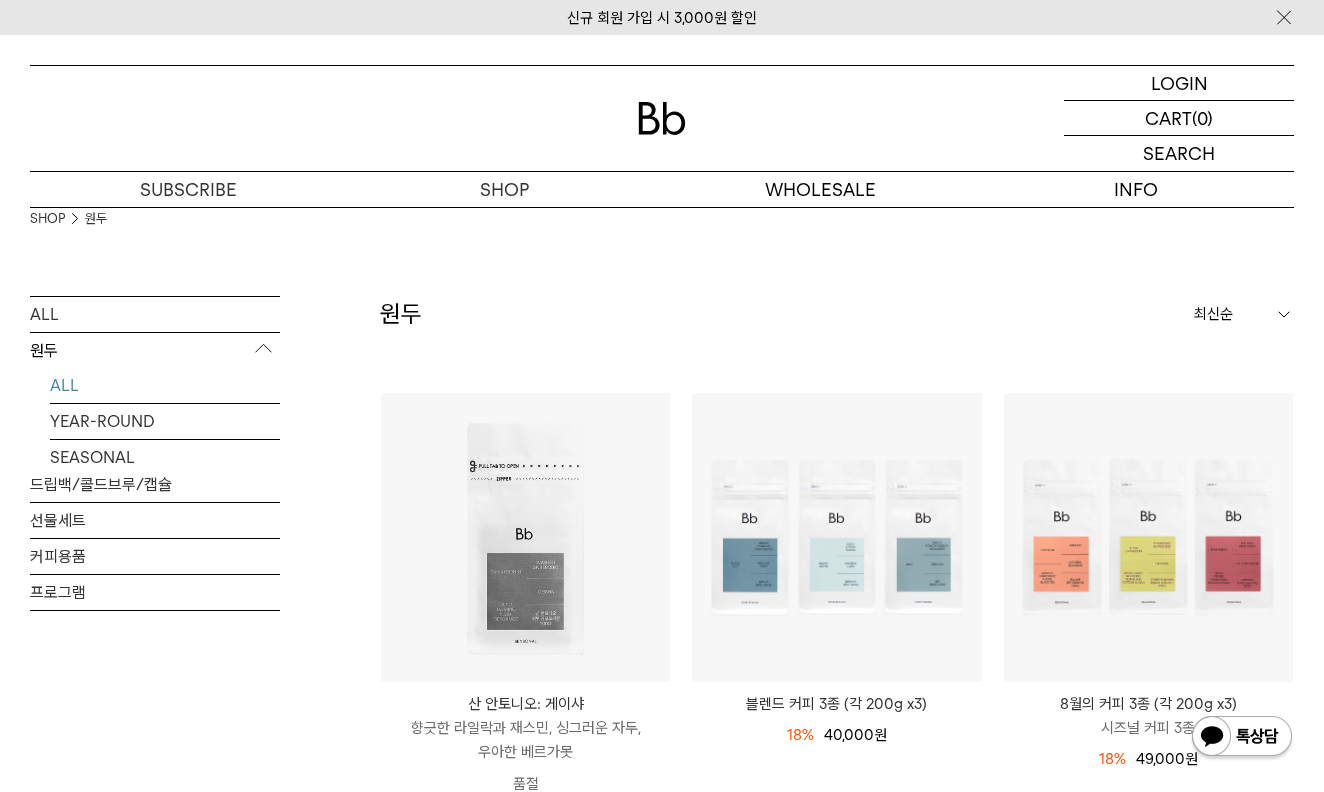 scroll, scrollTop: 0, scrollLeft: 0, axis: both 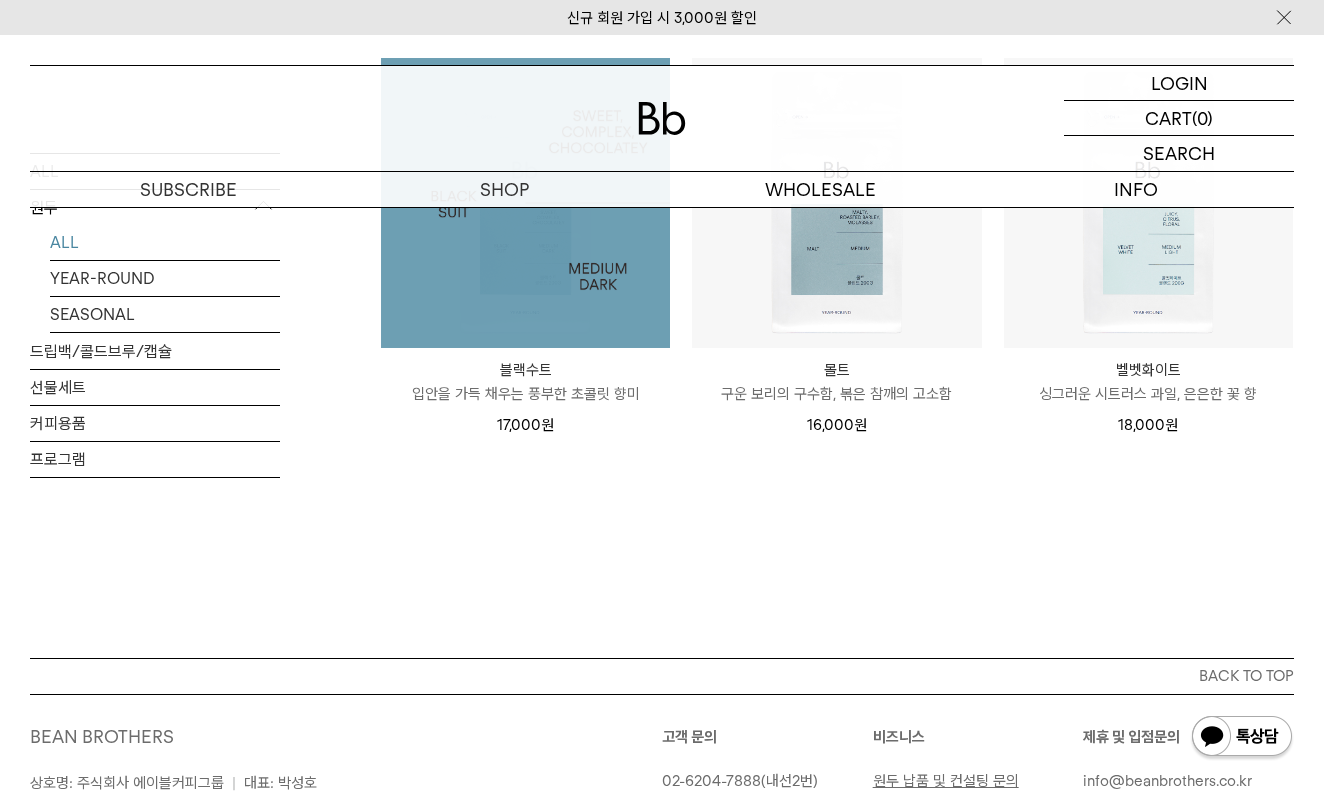 click at bounding box center (525, 202) 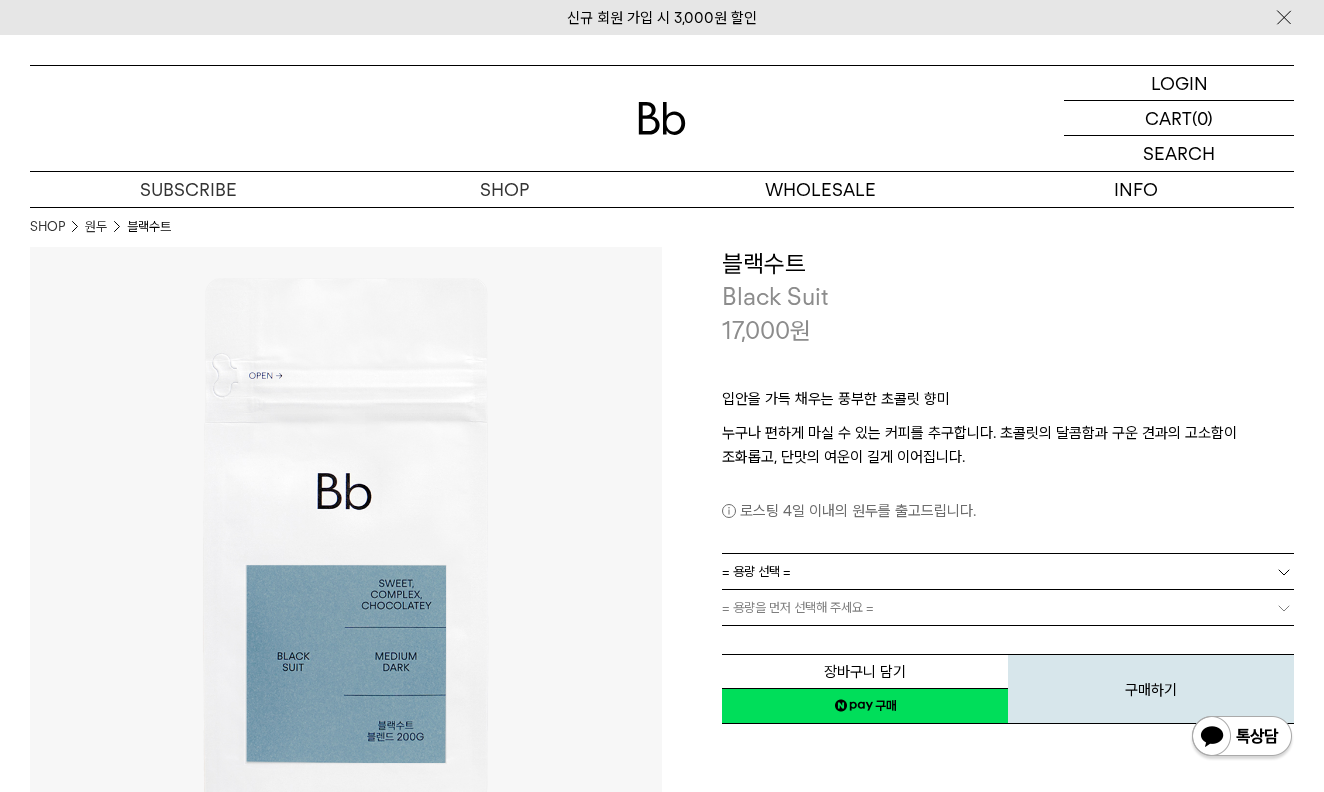 scroll, scrollTop: 0, scrollLeft: 0, axis: both 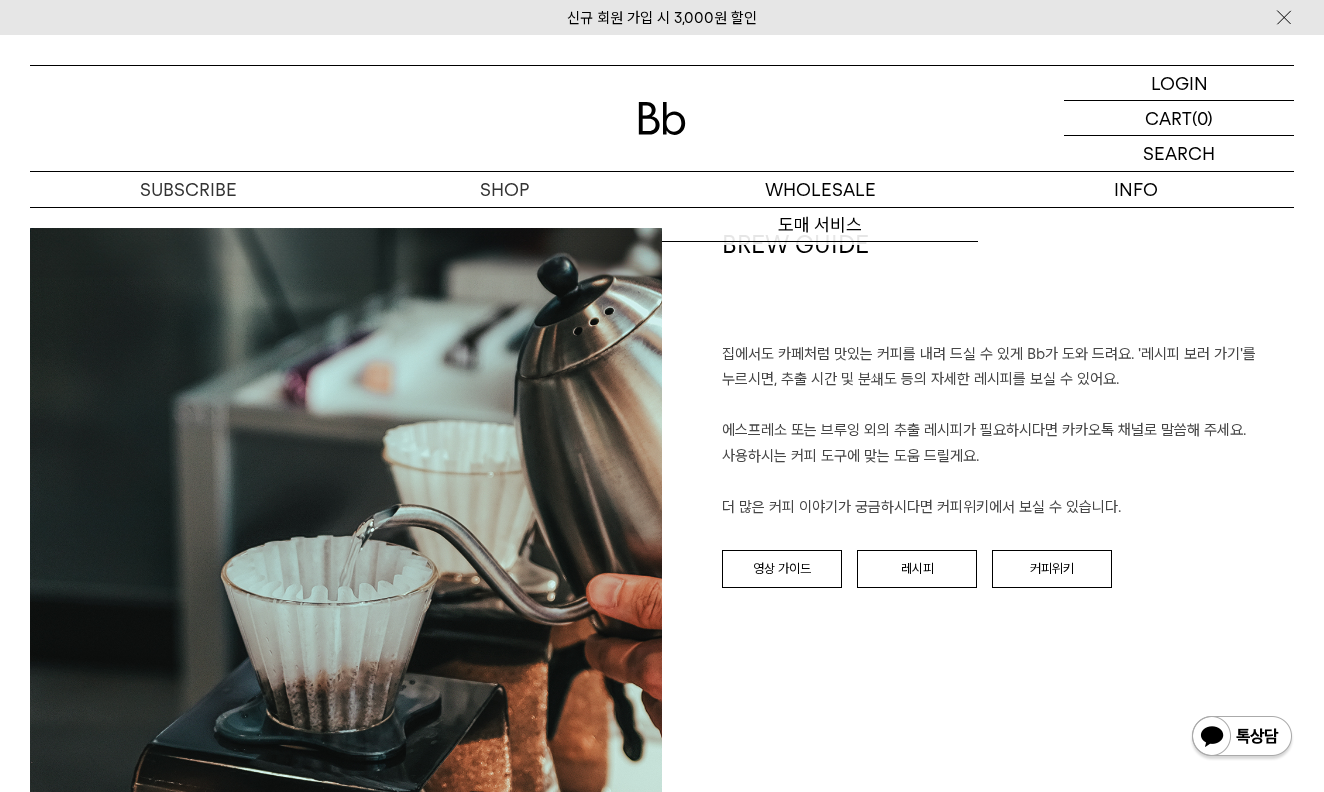 click at bounding box center (662, 118) 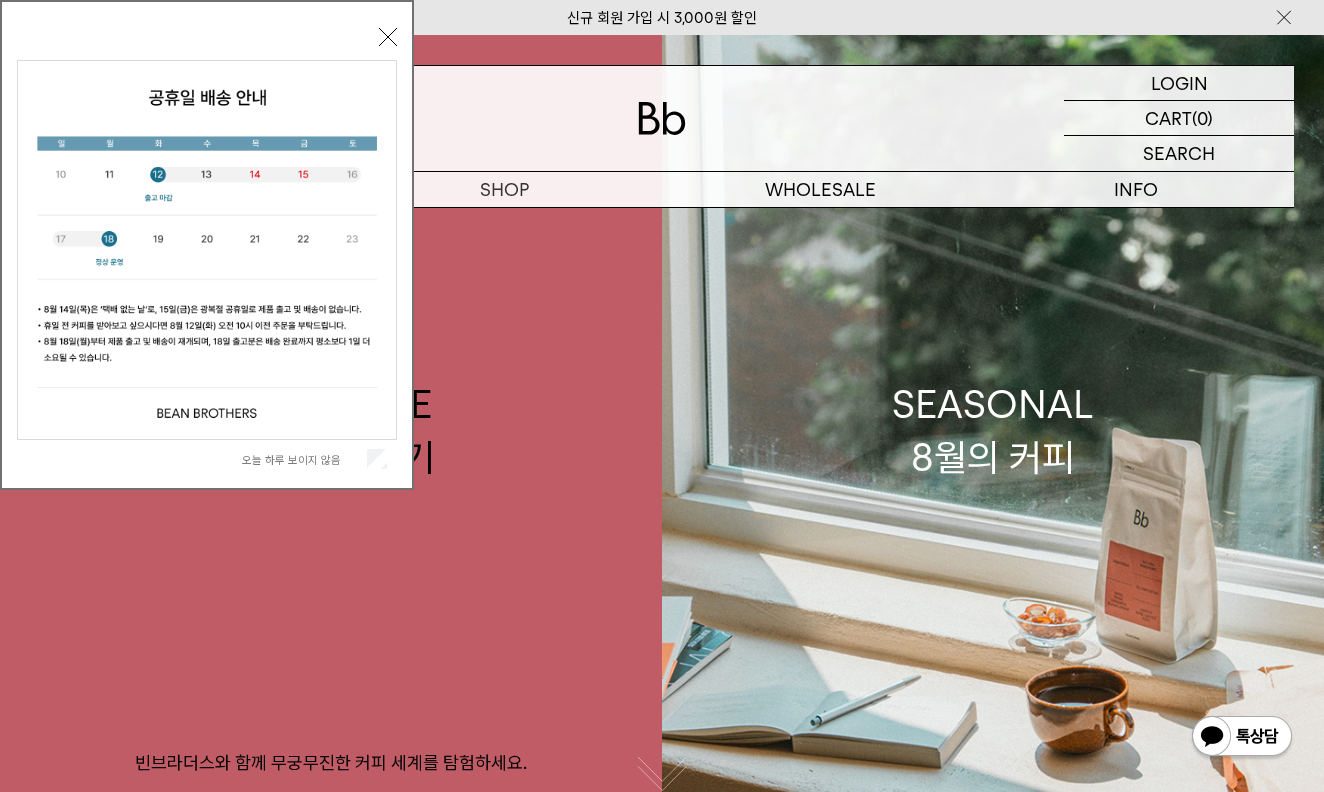 scroll, scrollTop: 0, scrollLeft: 0, axis: both 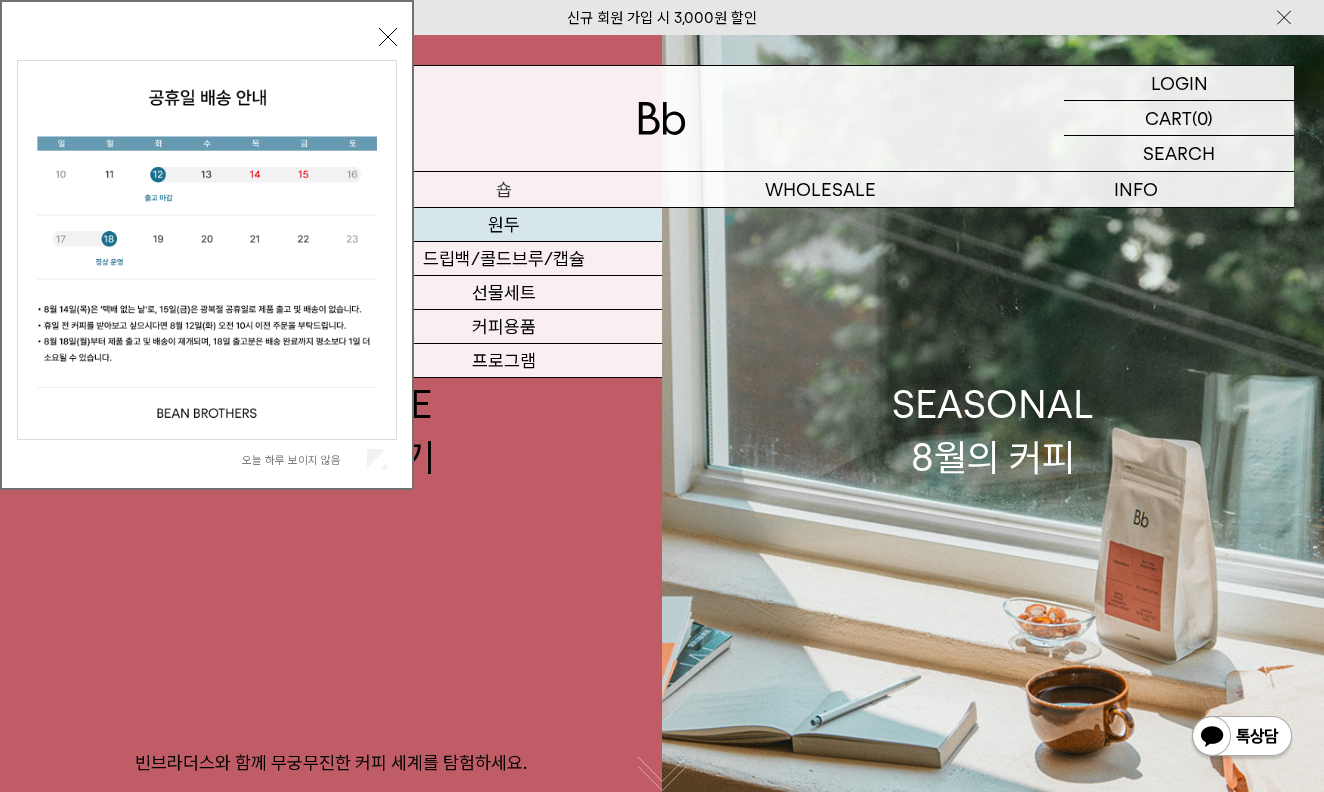 click on "원두" at bounding box center (504, 225) 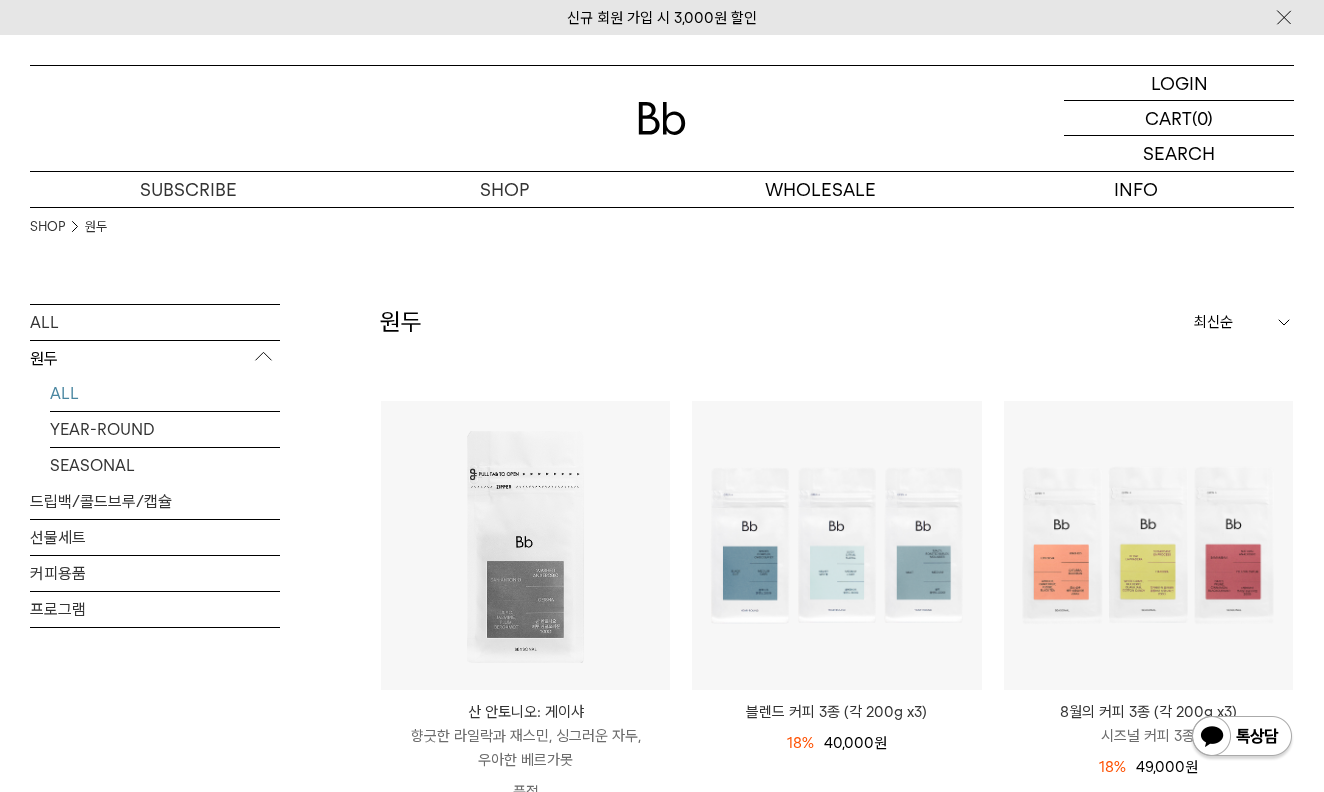 scroll, scrollTop: 0, scrollLeft: 0, axis: both 